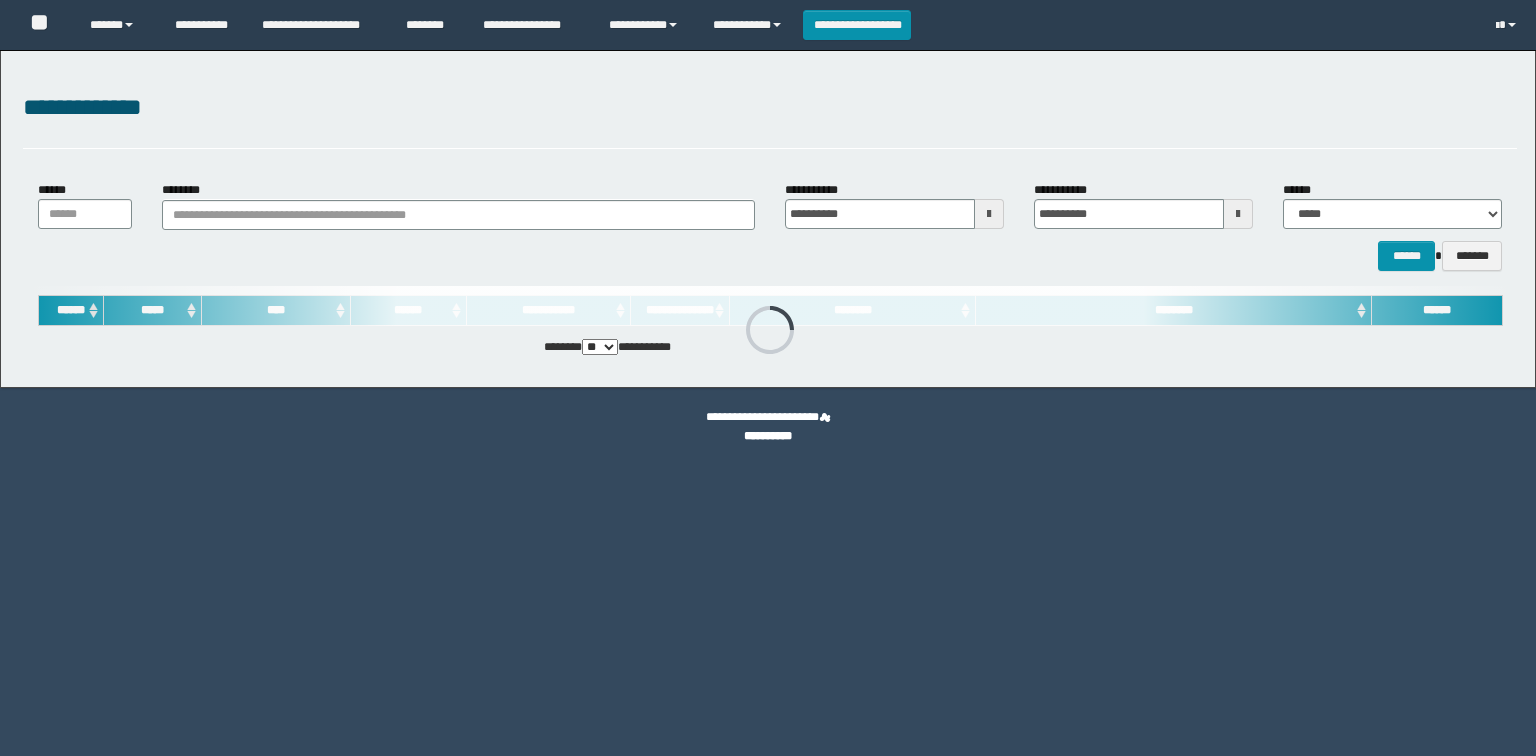 scroll, scrollTop: 0, scrollLeft: 0, axis: both 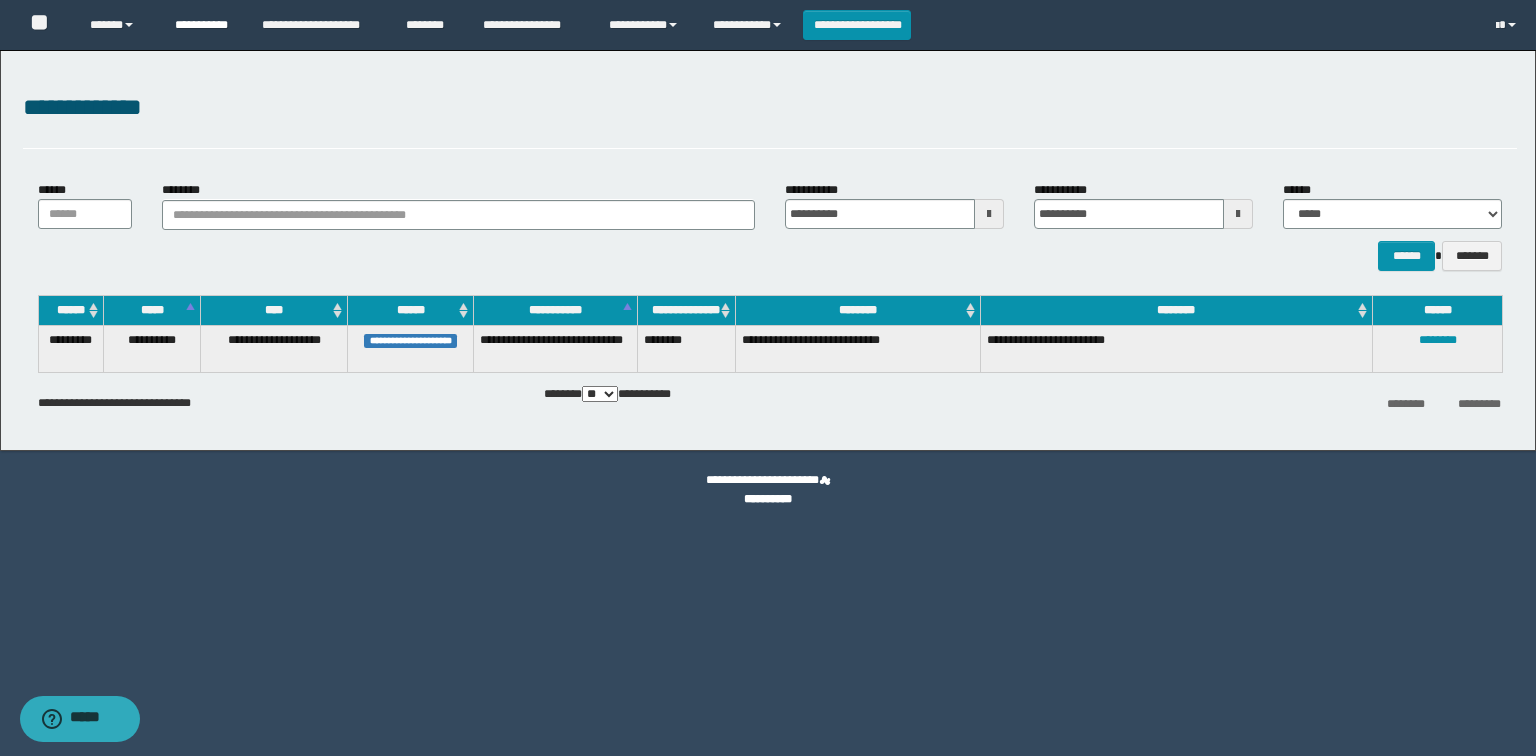 click on "**********" at bounding box center [203, 25] 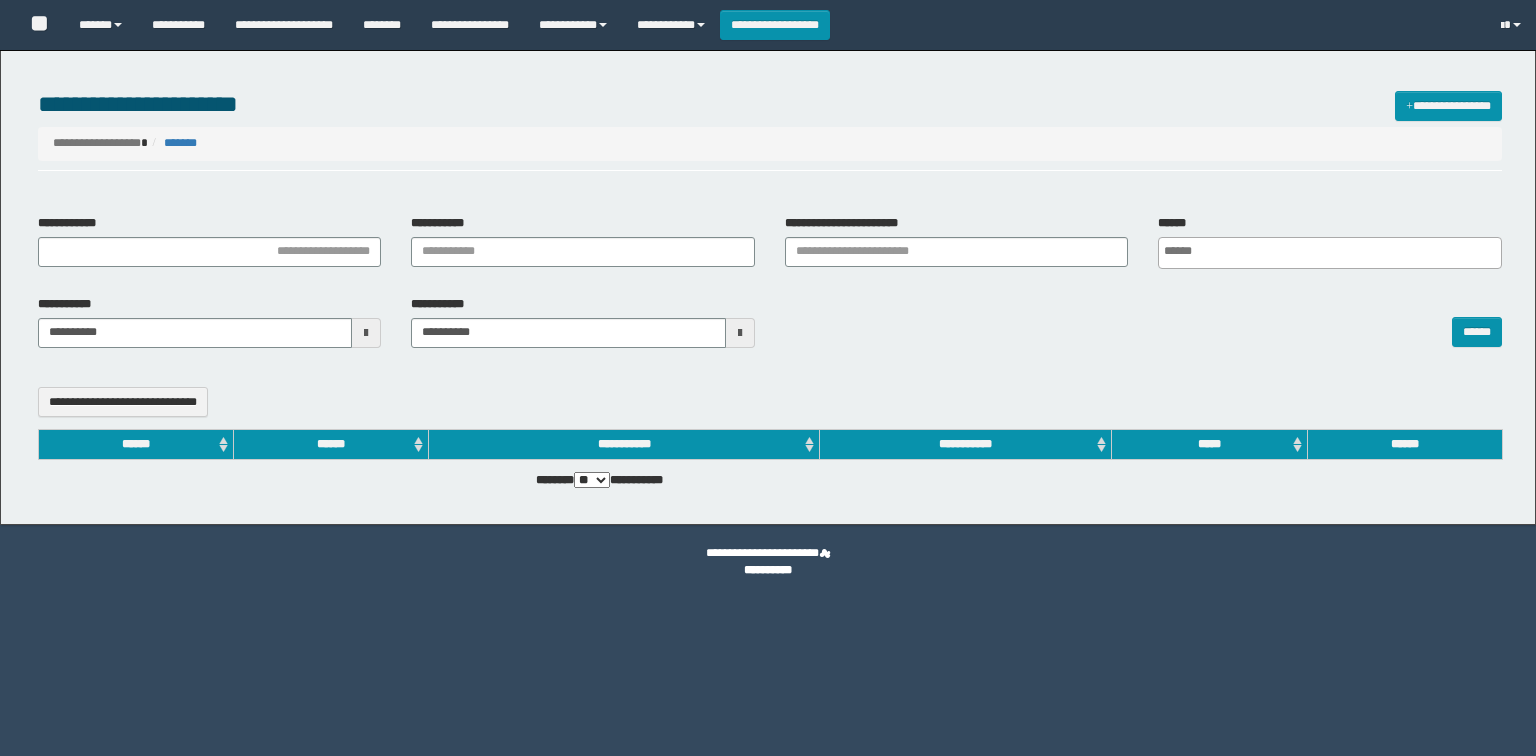 select 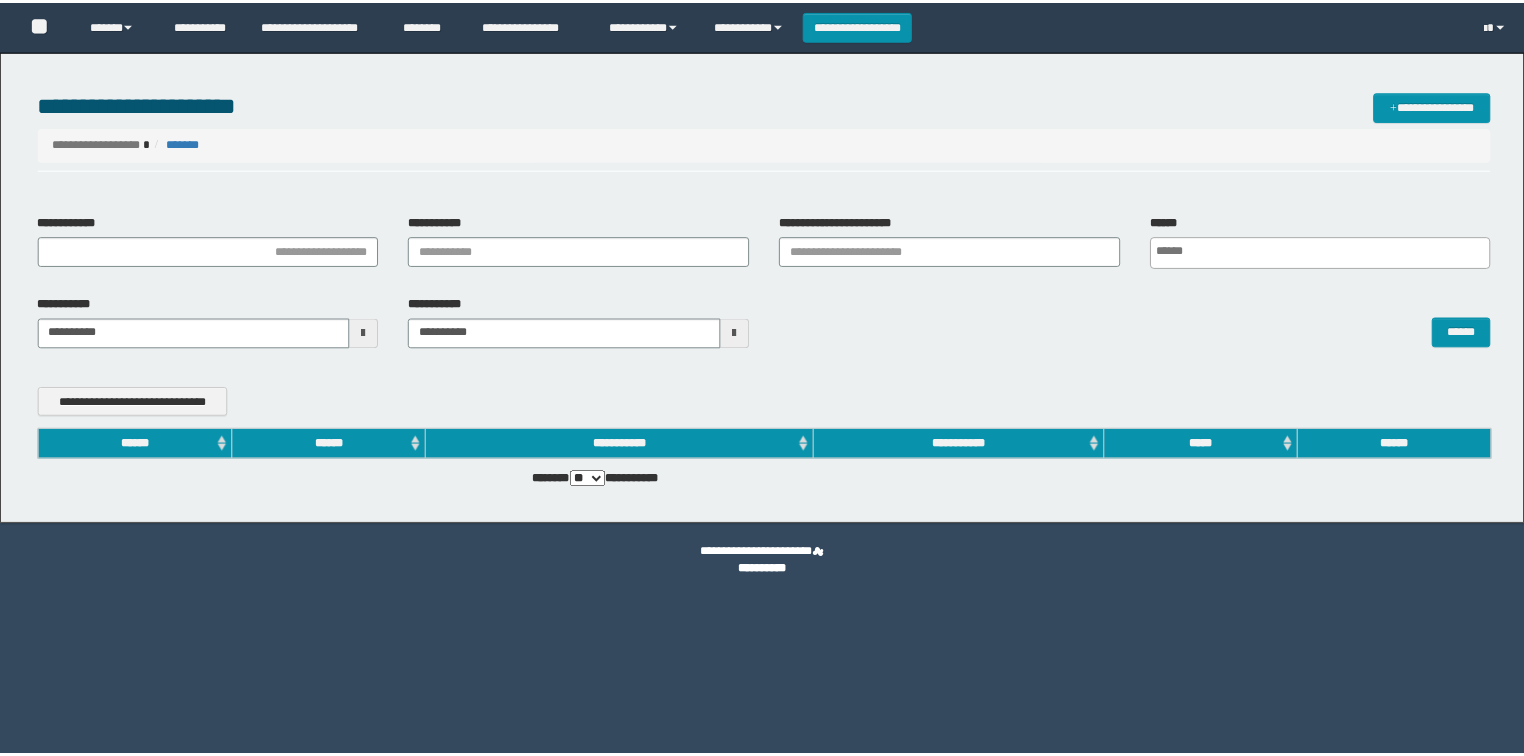 scroll, scrollTop: 0, scrollLeft: 0, axis: both 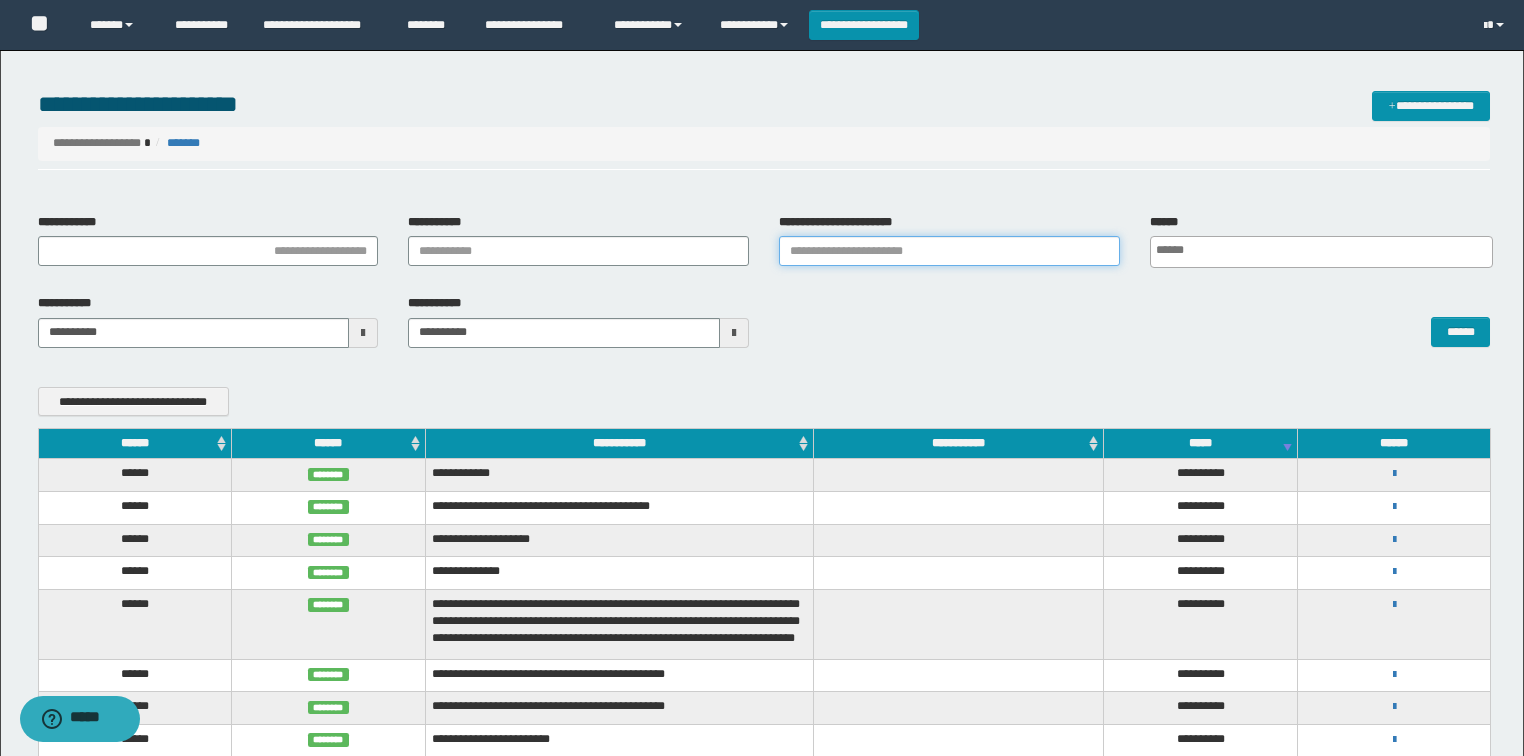 click on "**********" at bounding box center [949, 251] 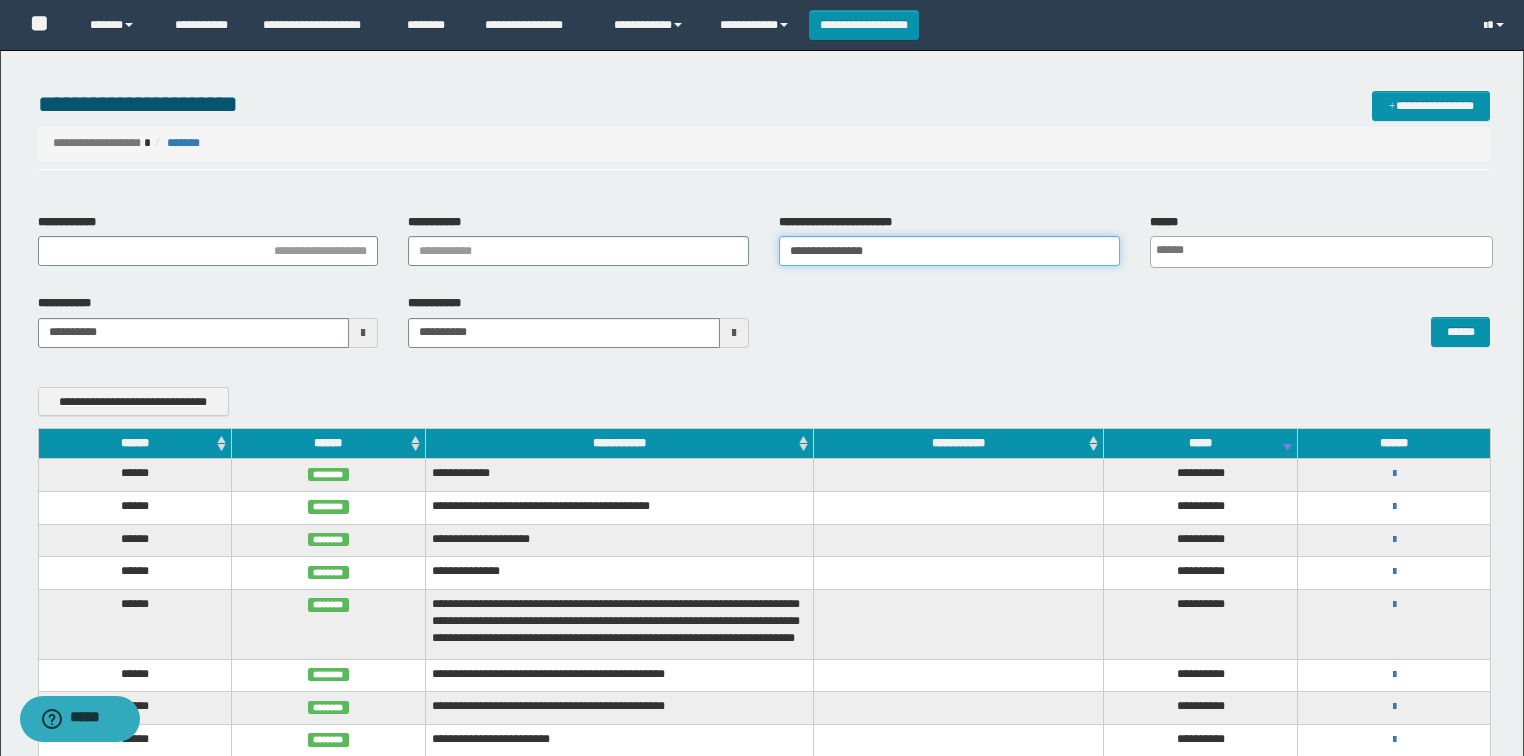 click on "**********" at bounding box center (949, 251) 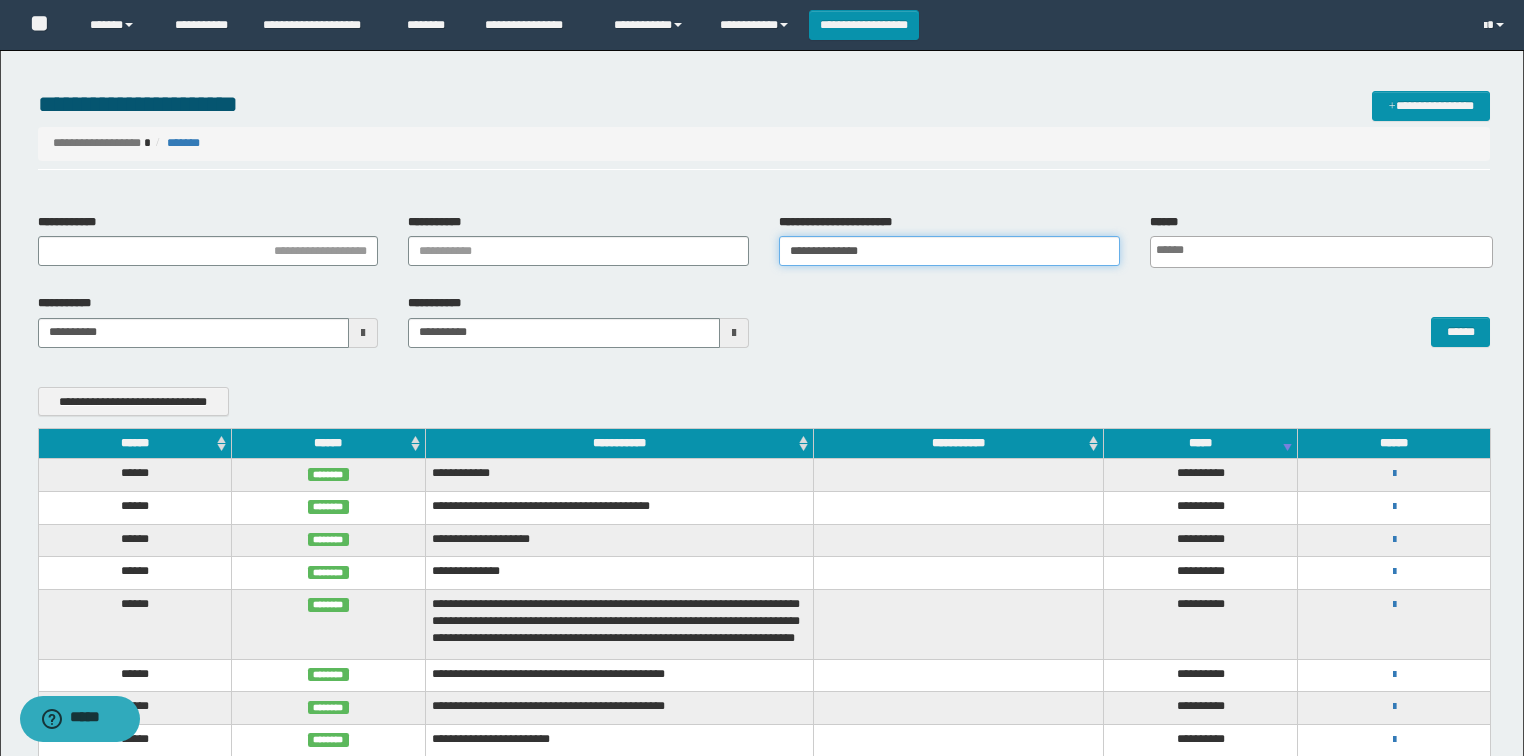 click on "**********" at bounding box center (949, 251) 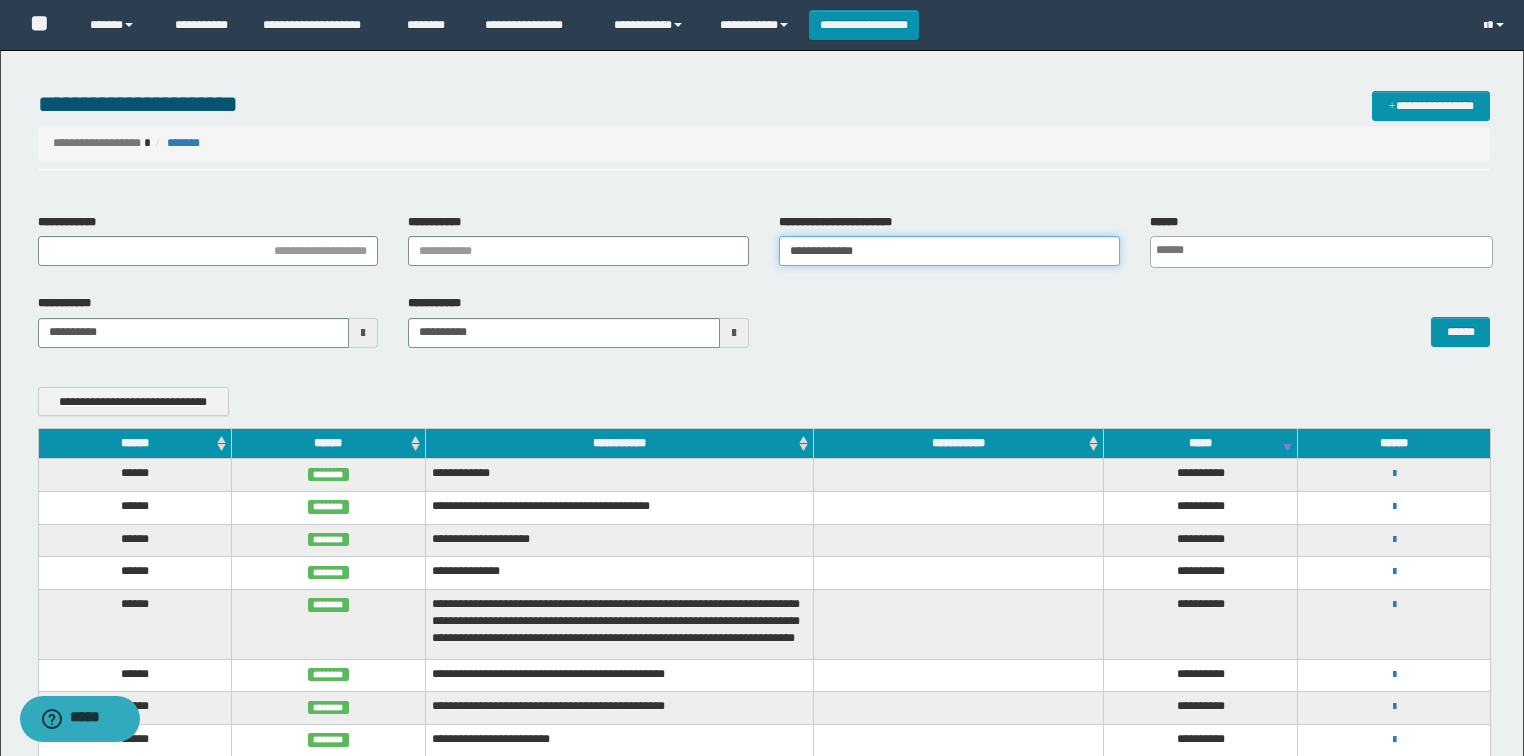 click on "**********" at bounding box center [949, 251] 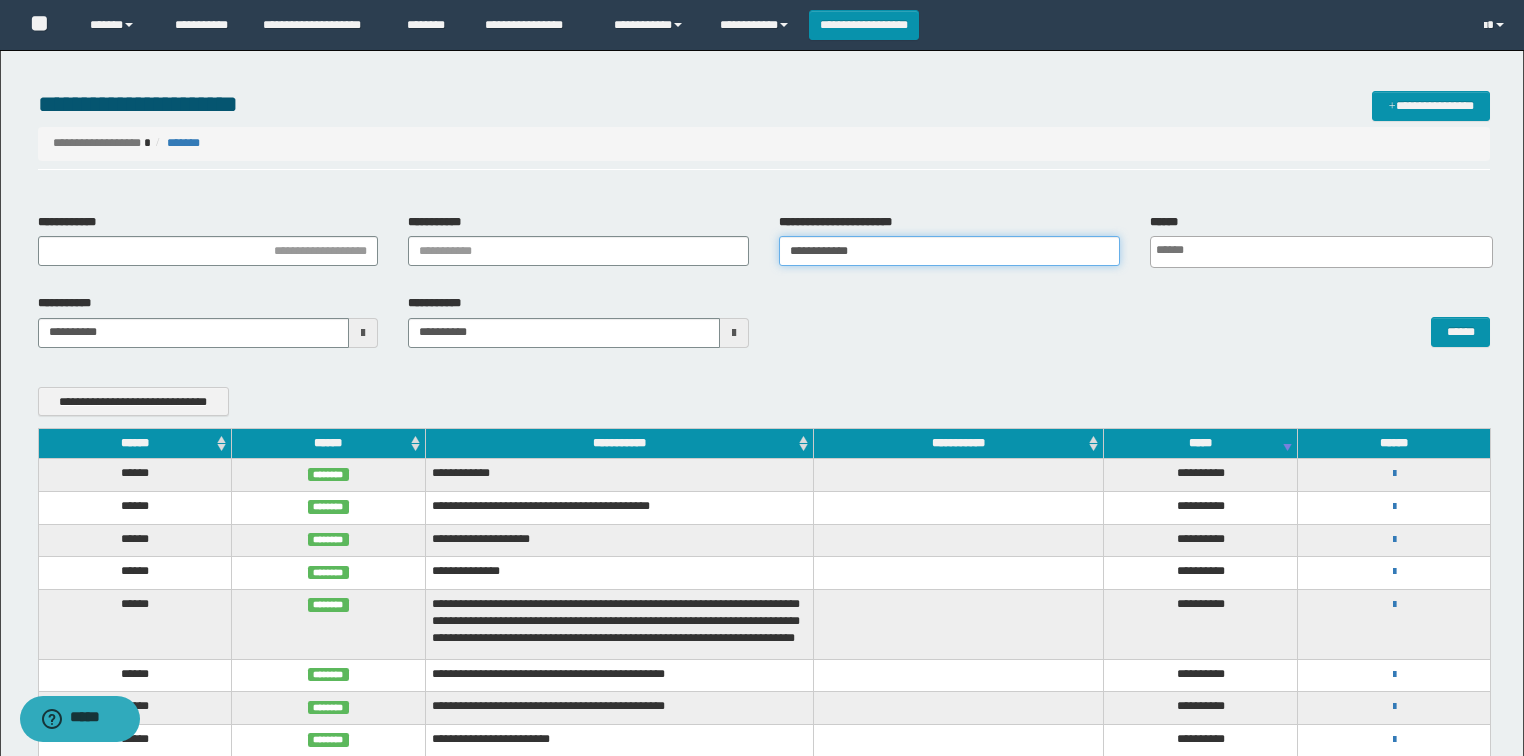 click on "**********" at bounding box center (949, 251) 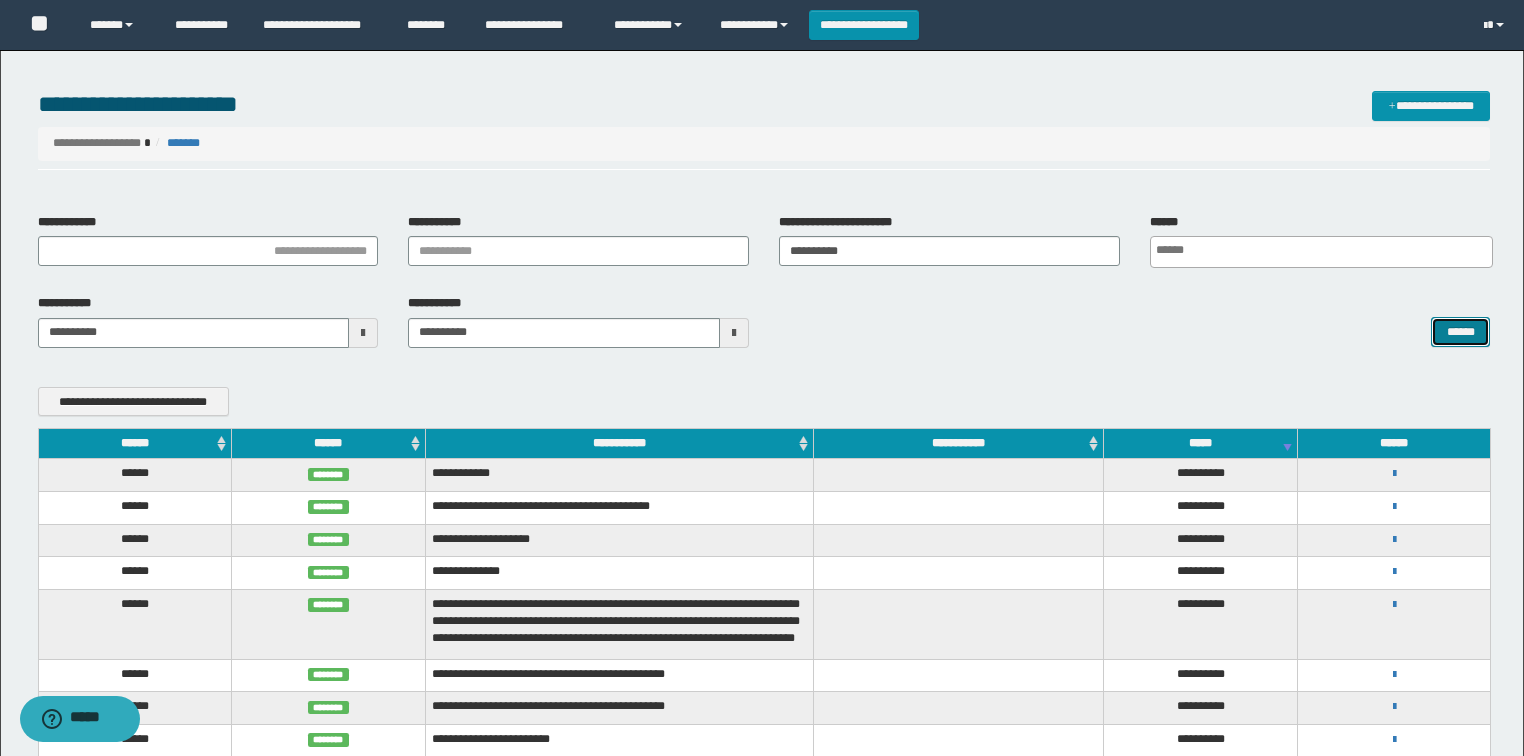click on "******" at bounding box center (1460, 332) 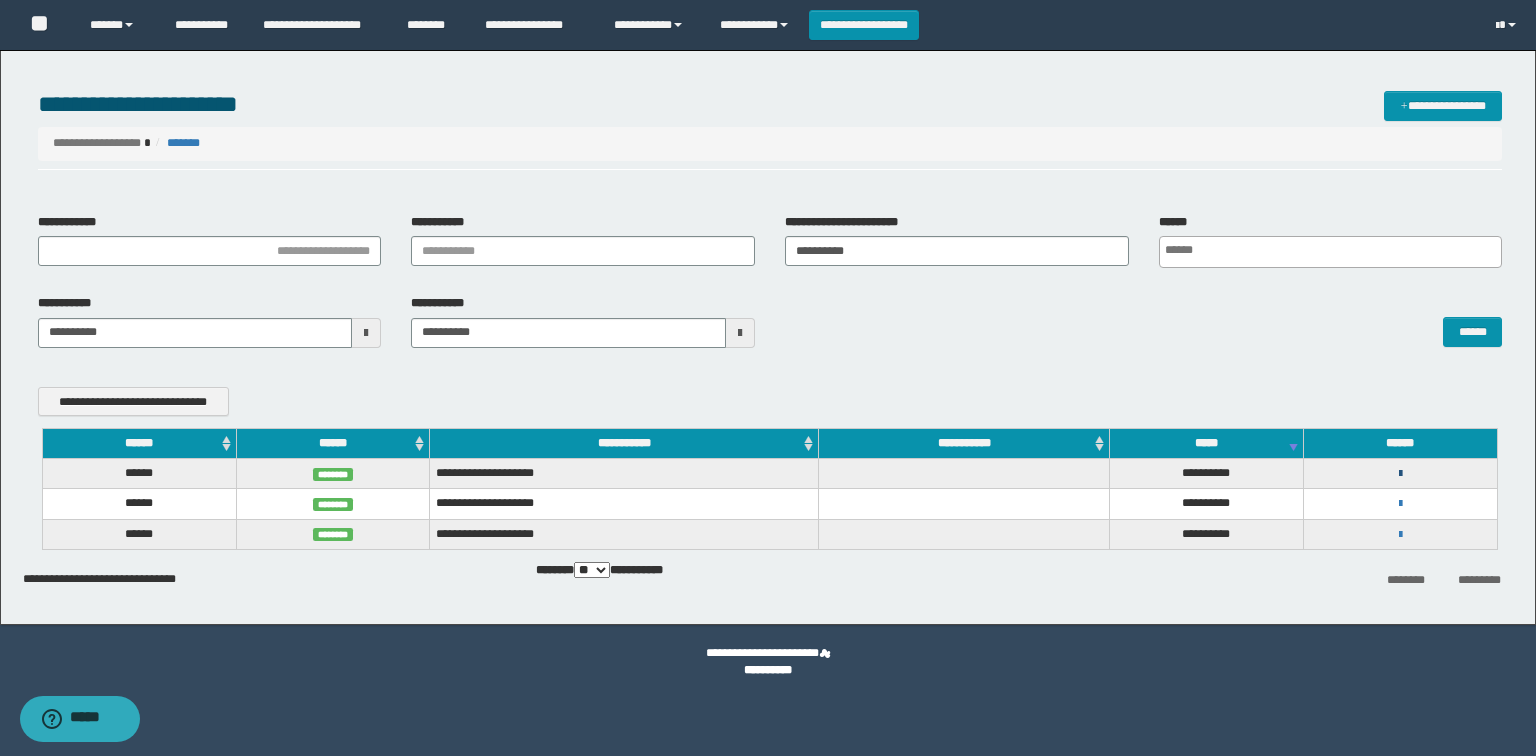 click at bounding box center (1400, 474) 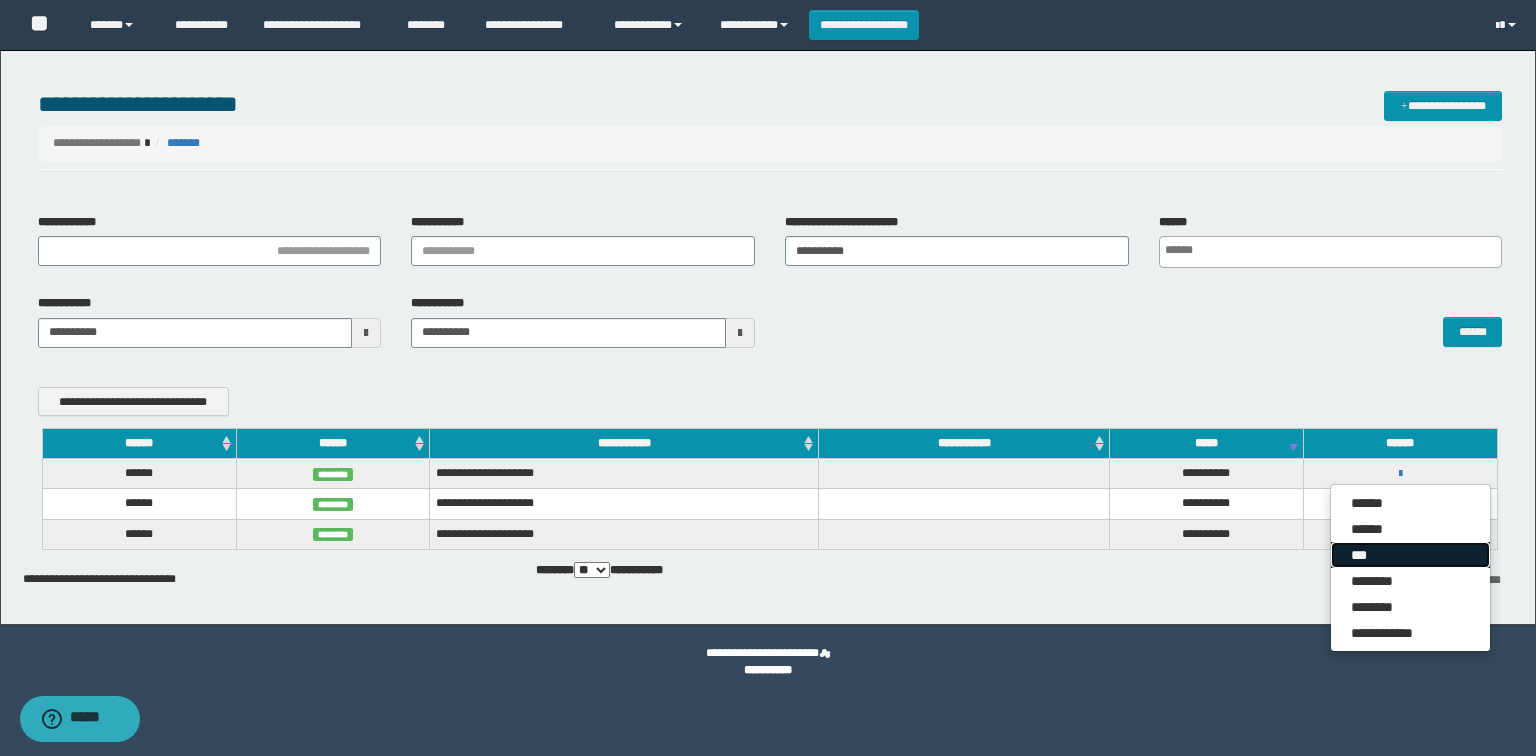 click on "***" at bounding box center [1410, 555] 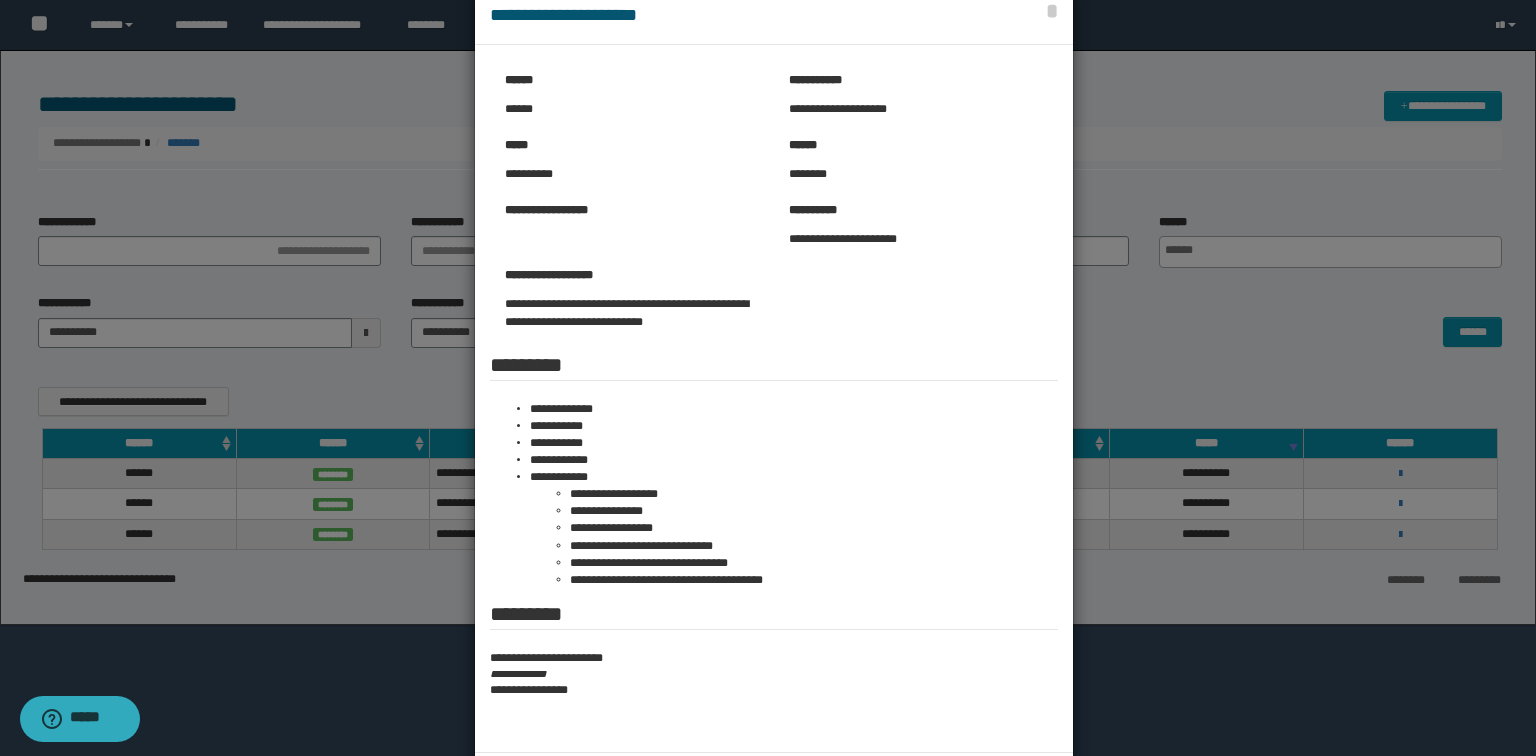scroll, scrollTop: 80, scrollLeft: 0, axis: vertical 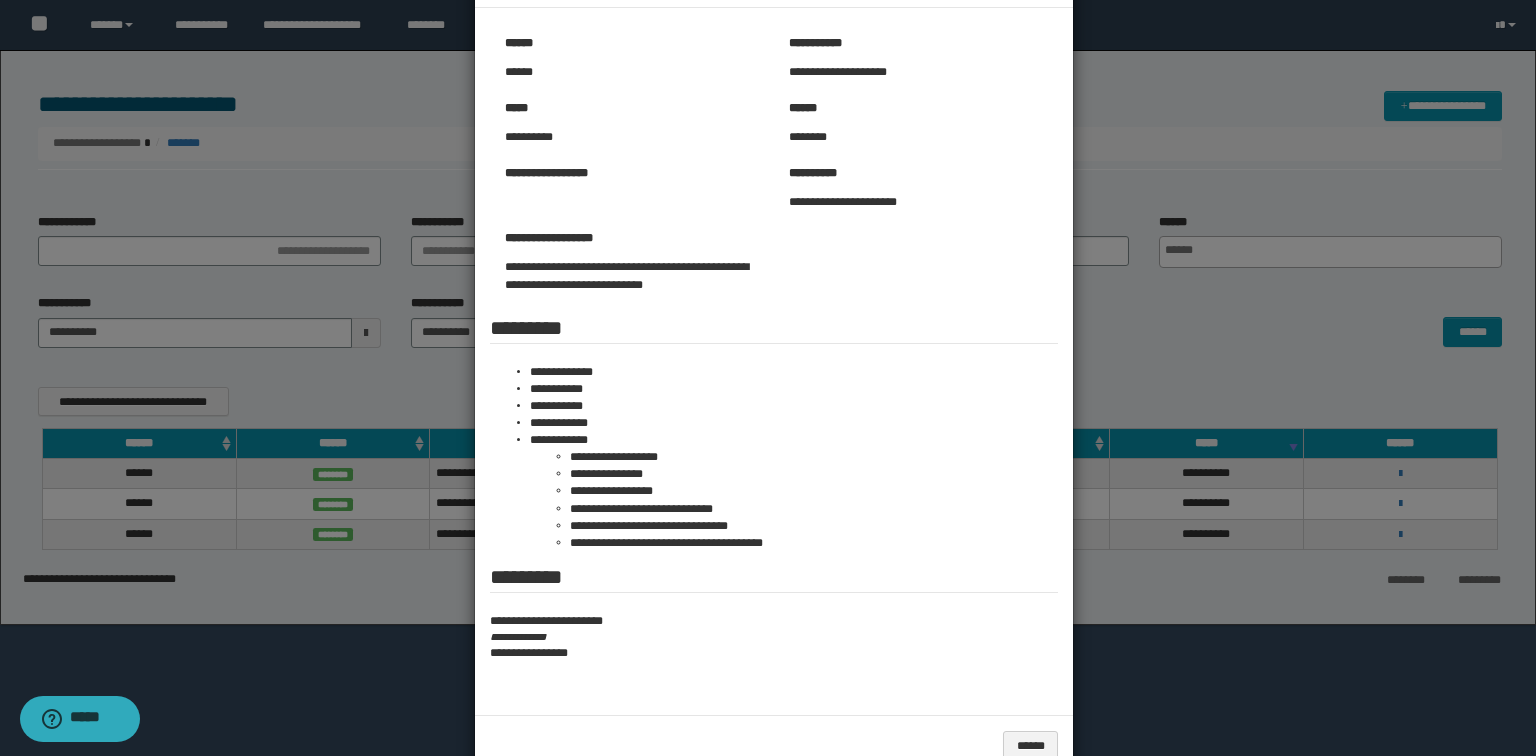 click at bounding box center [768, 363] 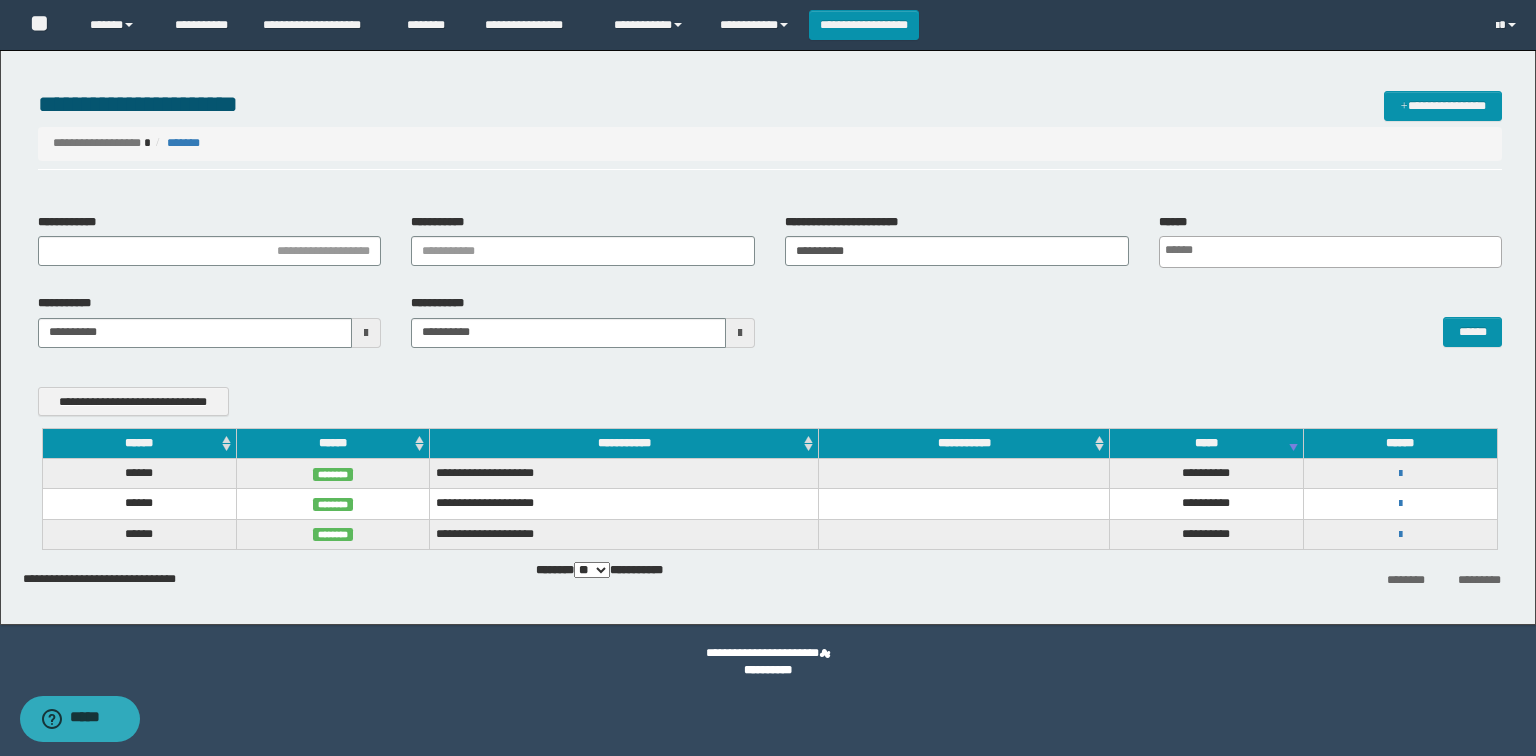 click on "**********" at bounding box center (1400, 473) 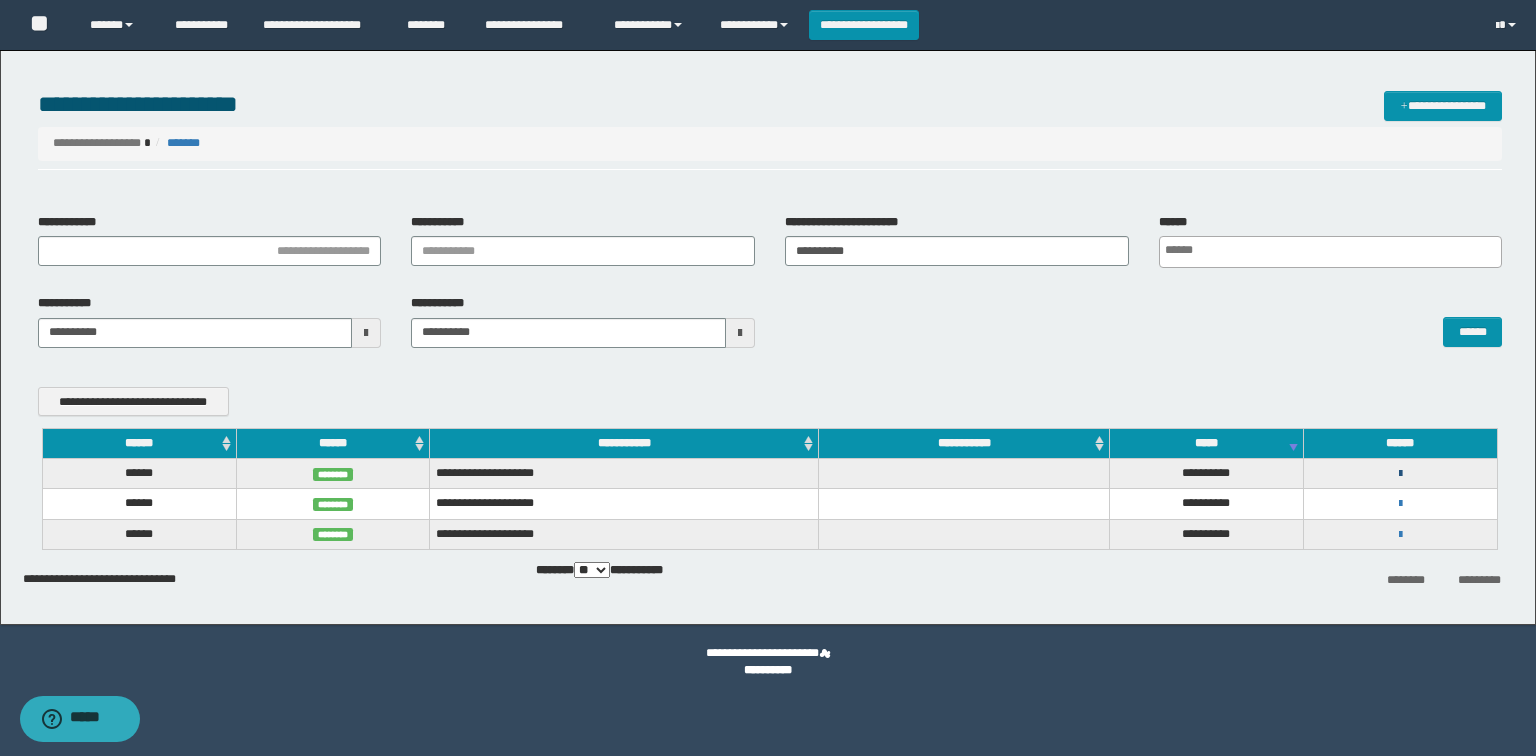 click at bounding box center [1400, 474] 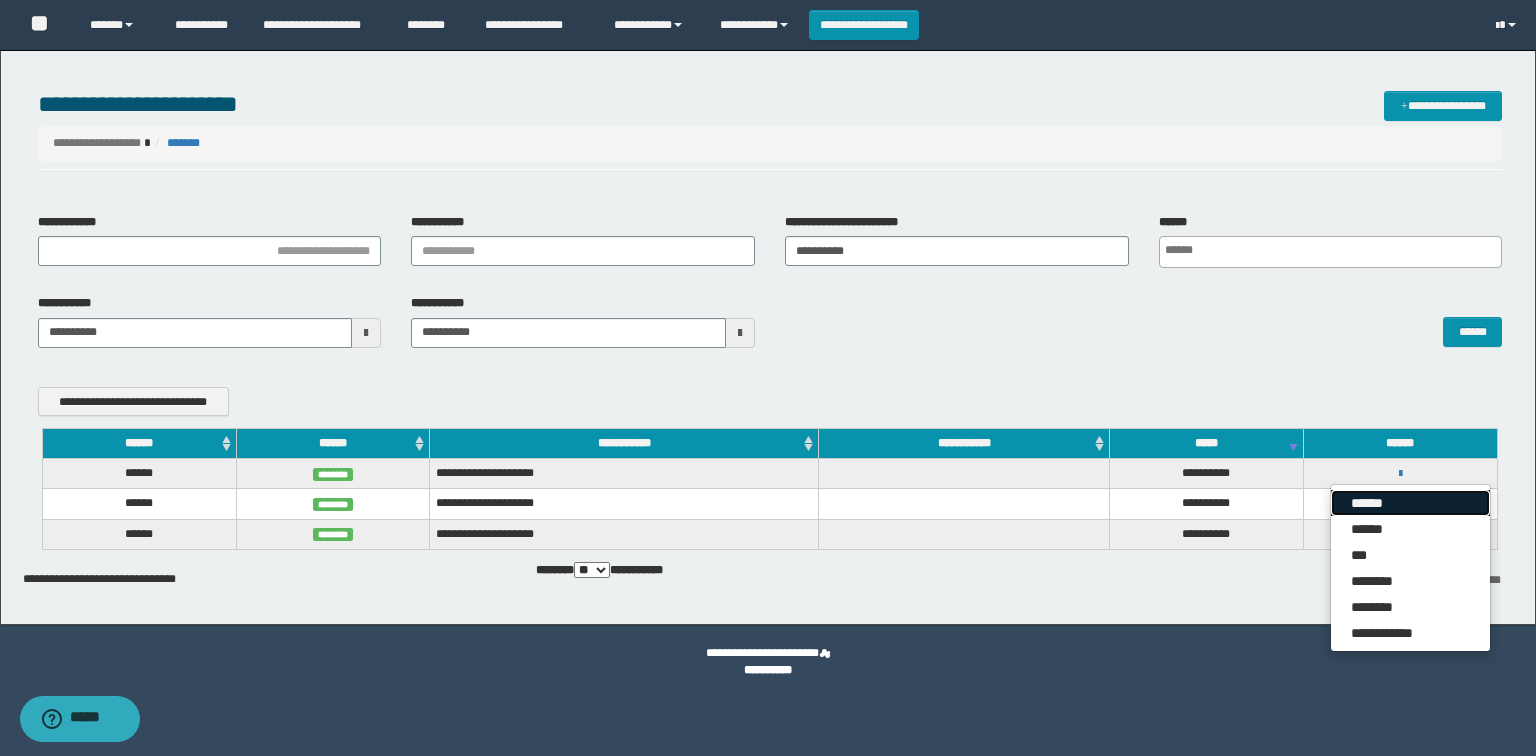 click on "******" at bounding box center (1410, 503) 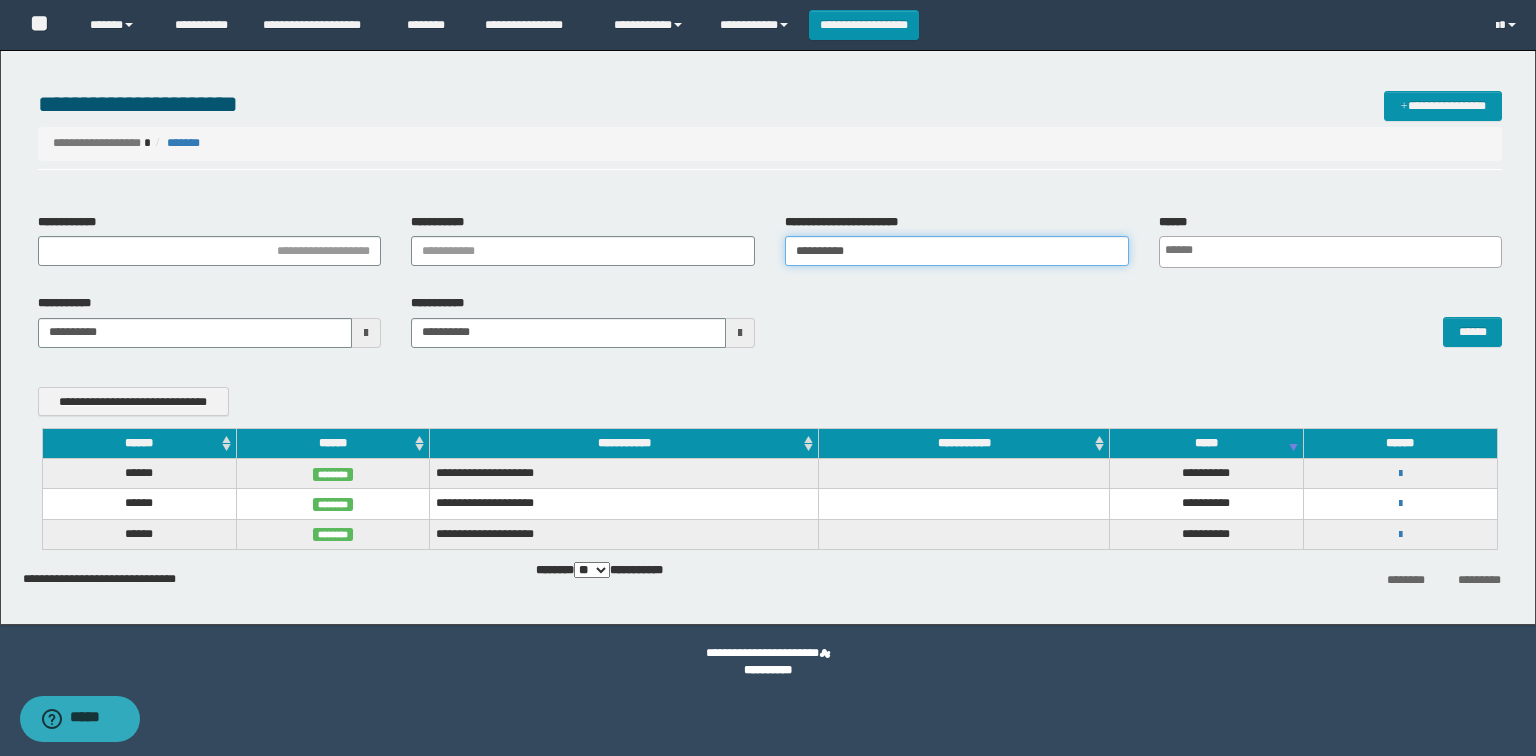 click on "**********" at bounding box center (957, 251) 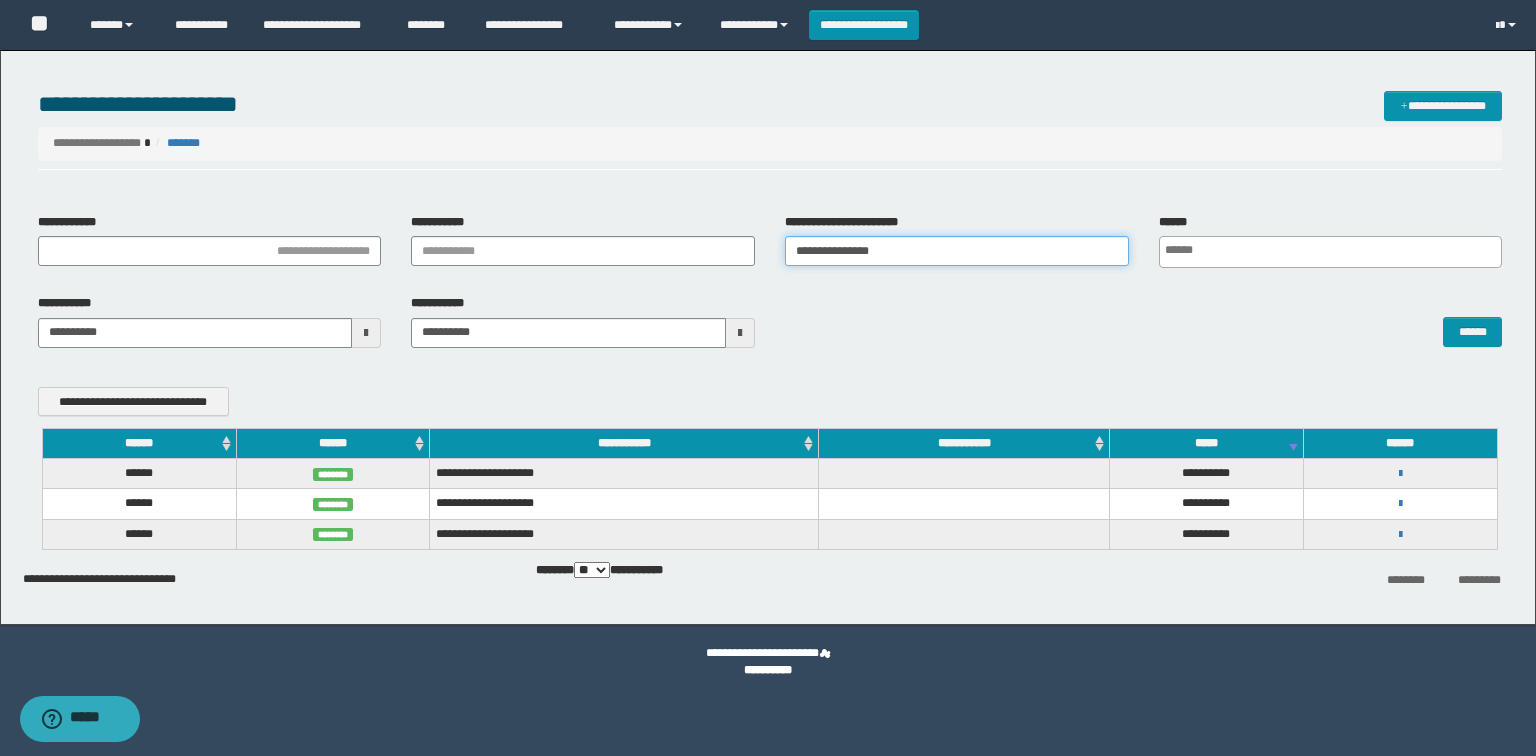 click on "**********" at bounding box center (957, 251) 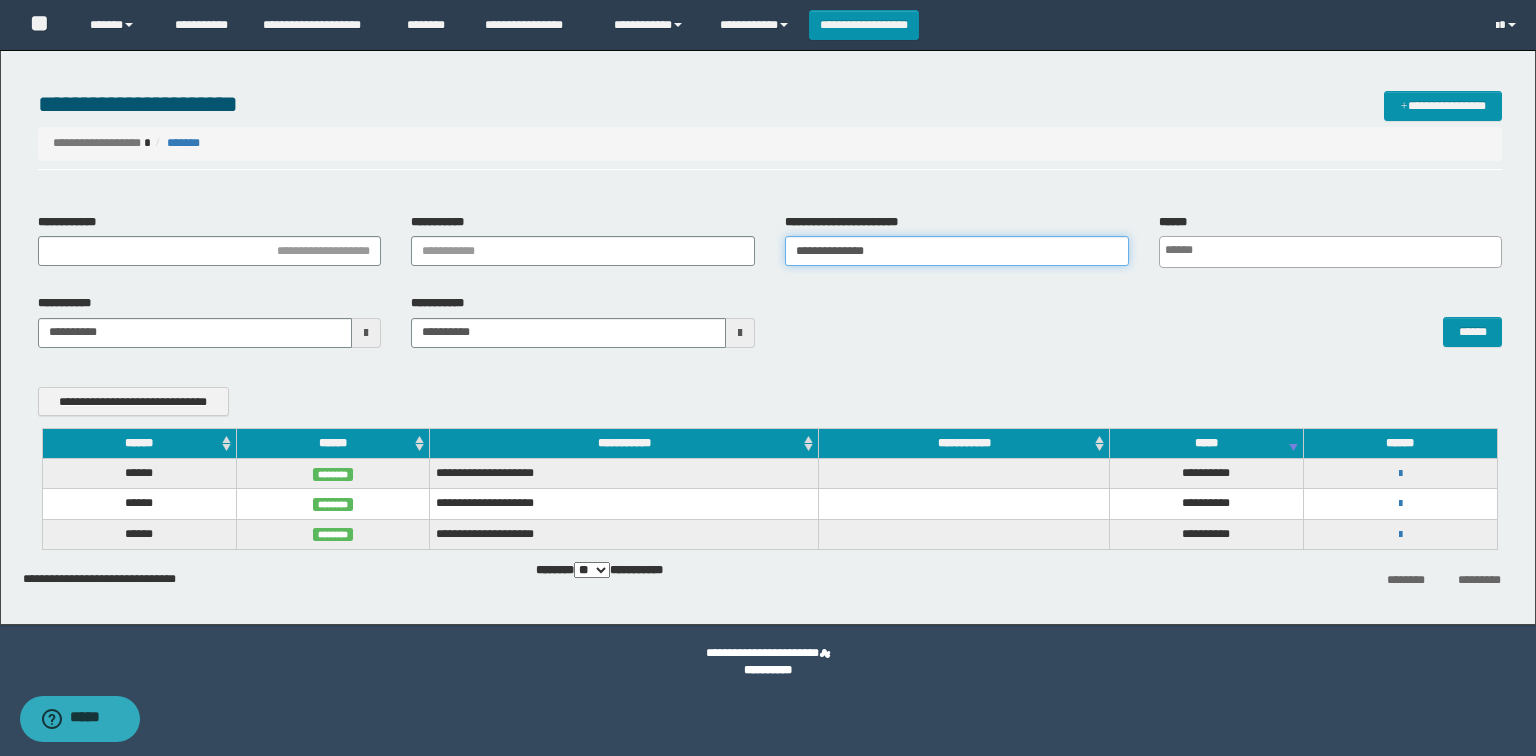 click on "**********" at bounding box center (957, 251) 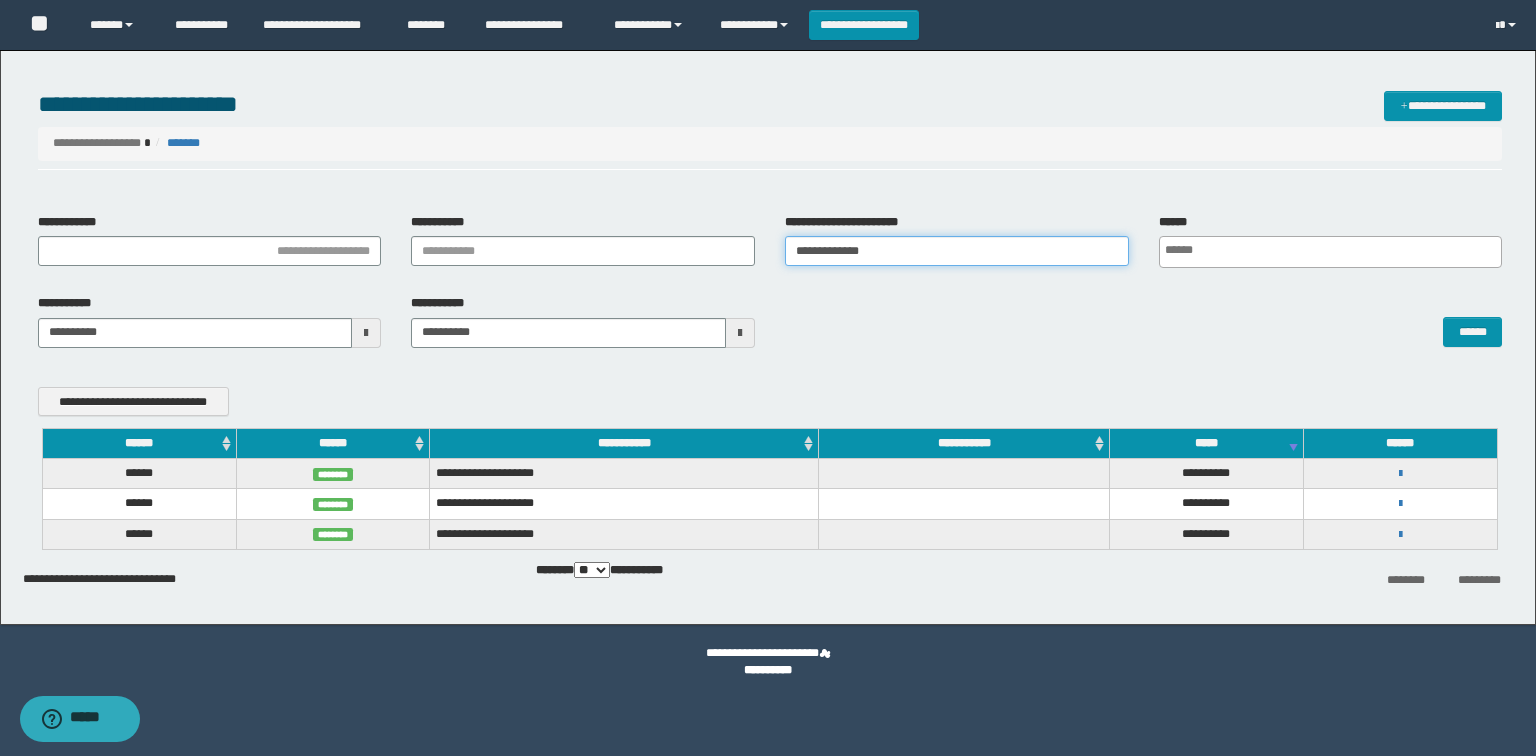click on "**********" at bounding box center [957, 251] 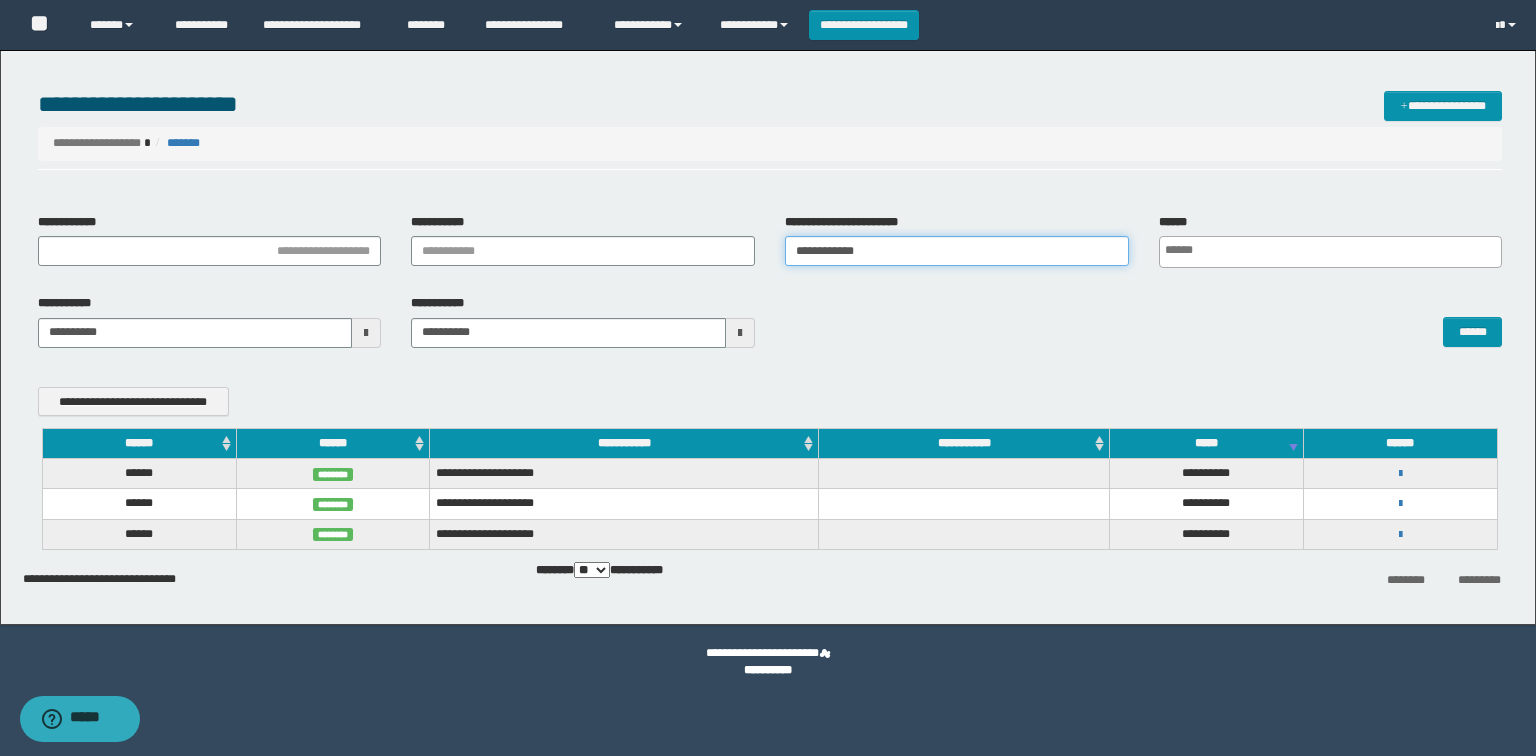 click on "**********" at bounding box center (957, 251) 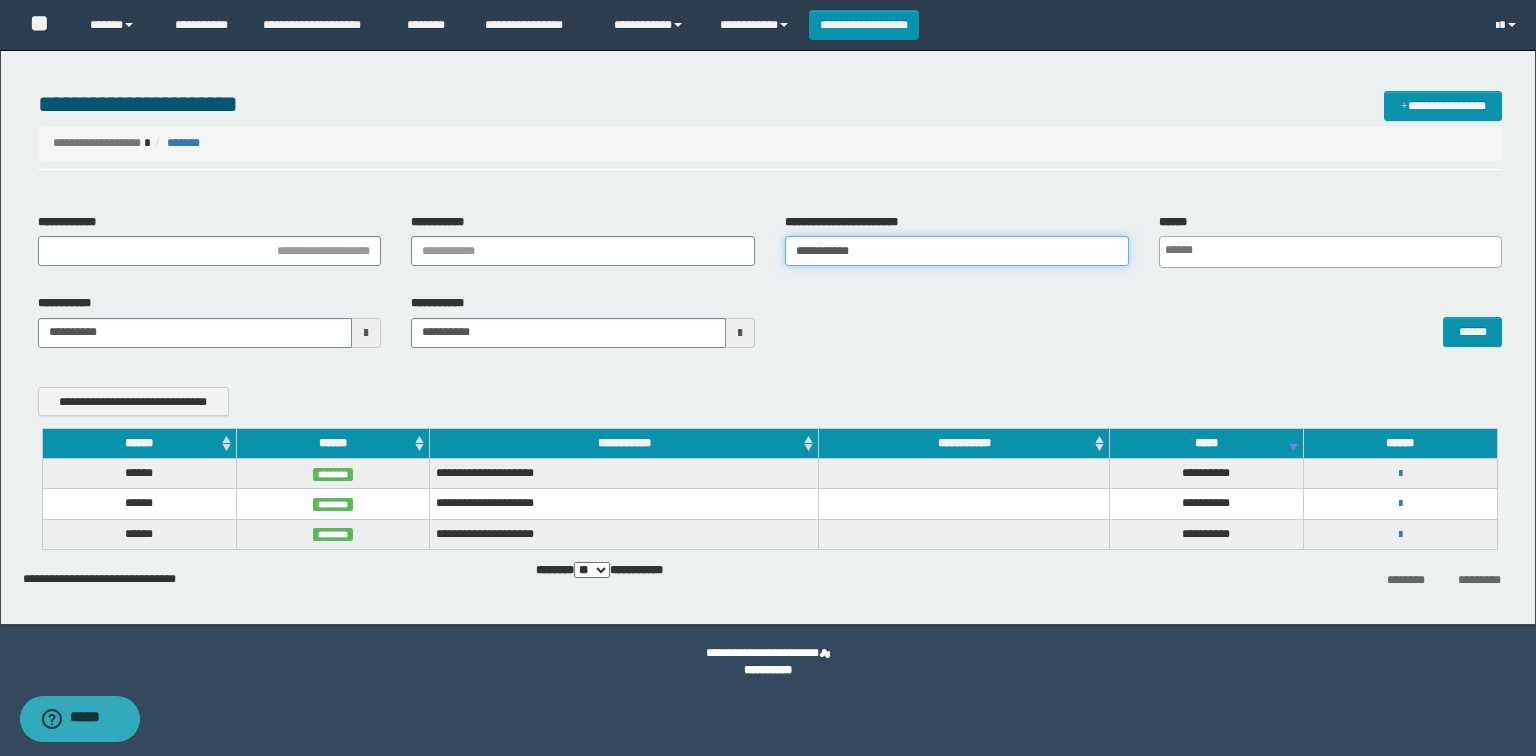 type on "**********" 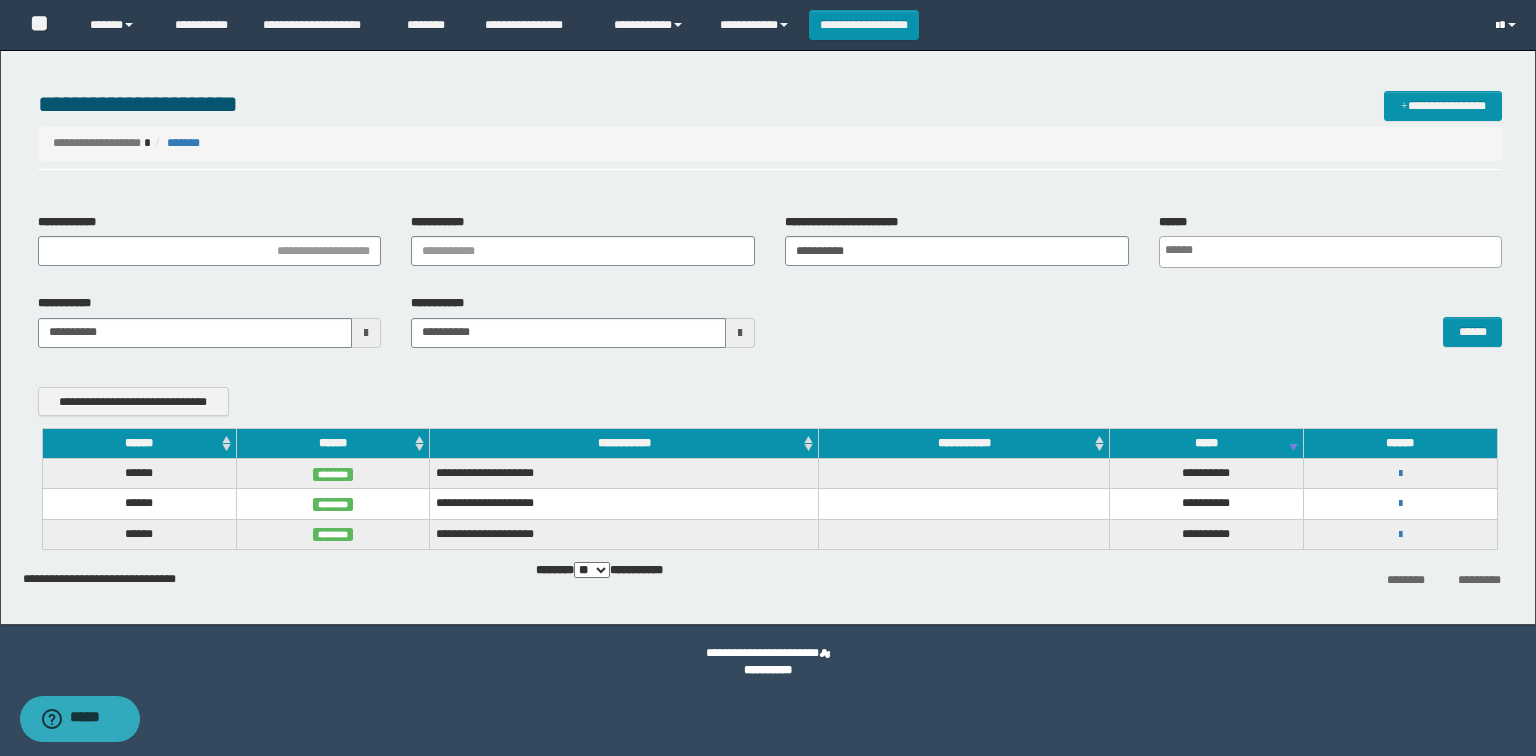 click at bounding box center (1497, 26) 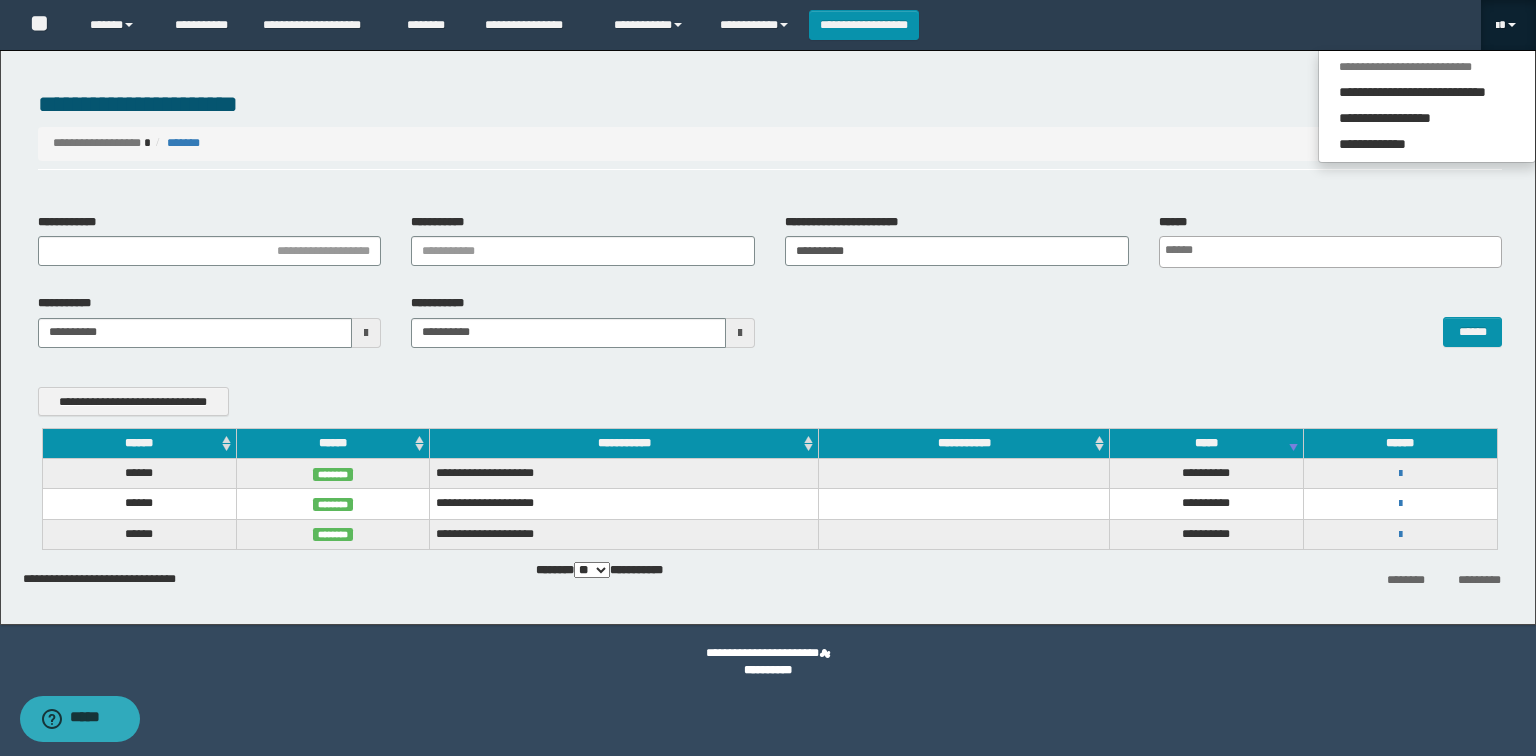 click at bounding box center (1497, 26) 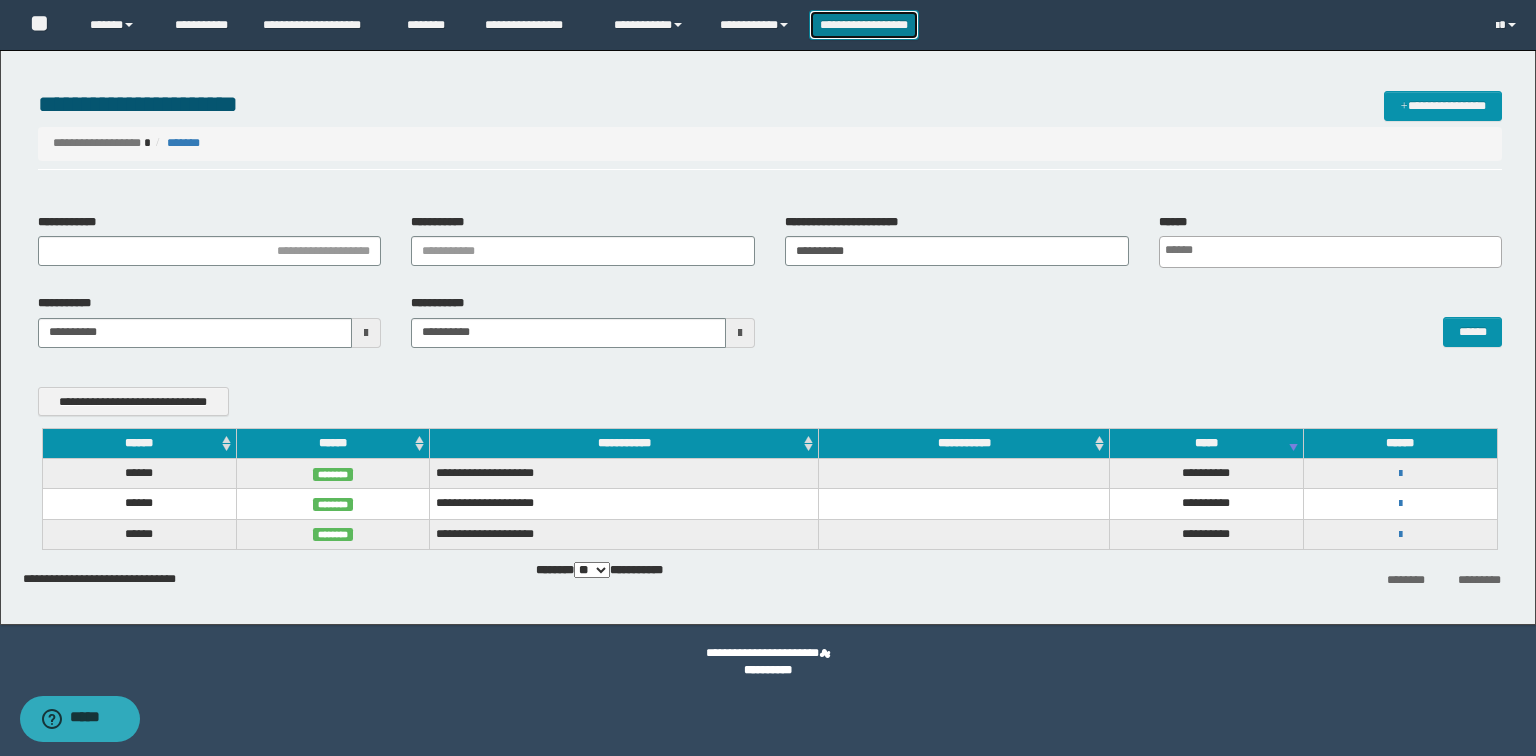 click on "**********" at bounding box center (864, 25) 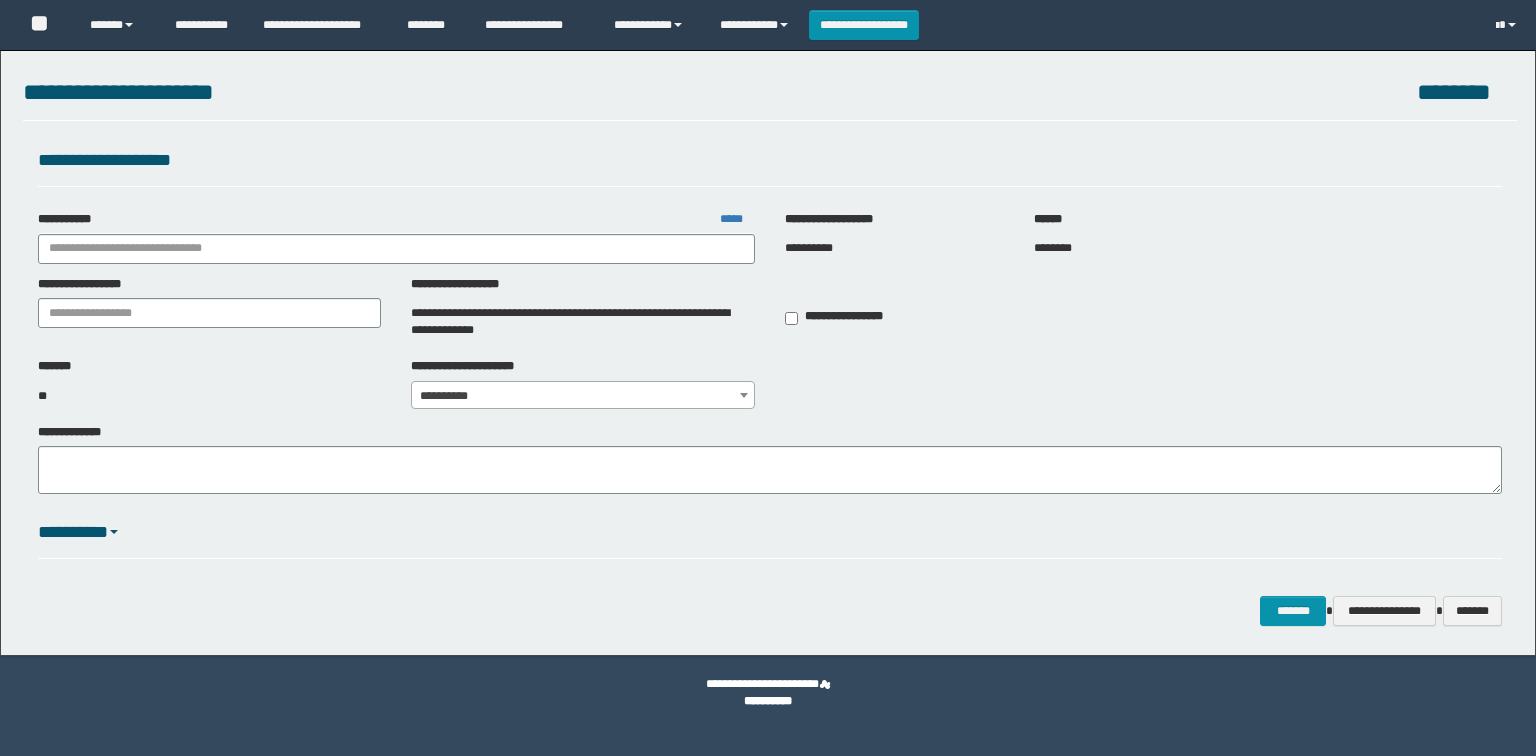 scroll, scrollTop: 0, scrollLeft: 0, axis: both 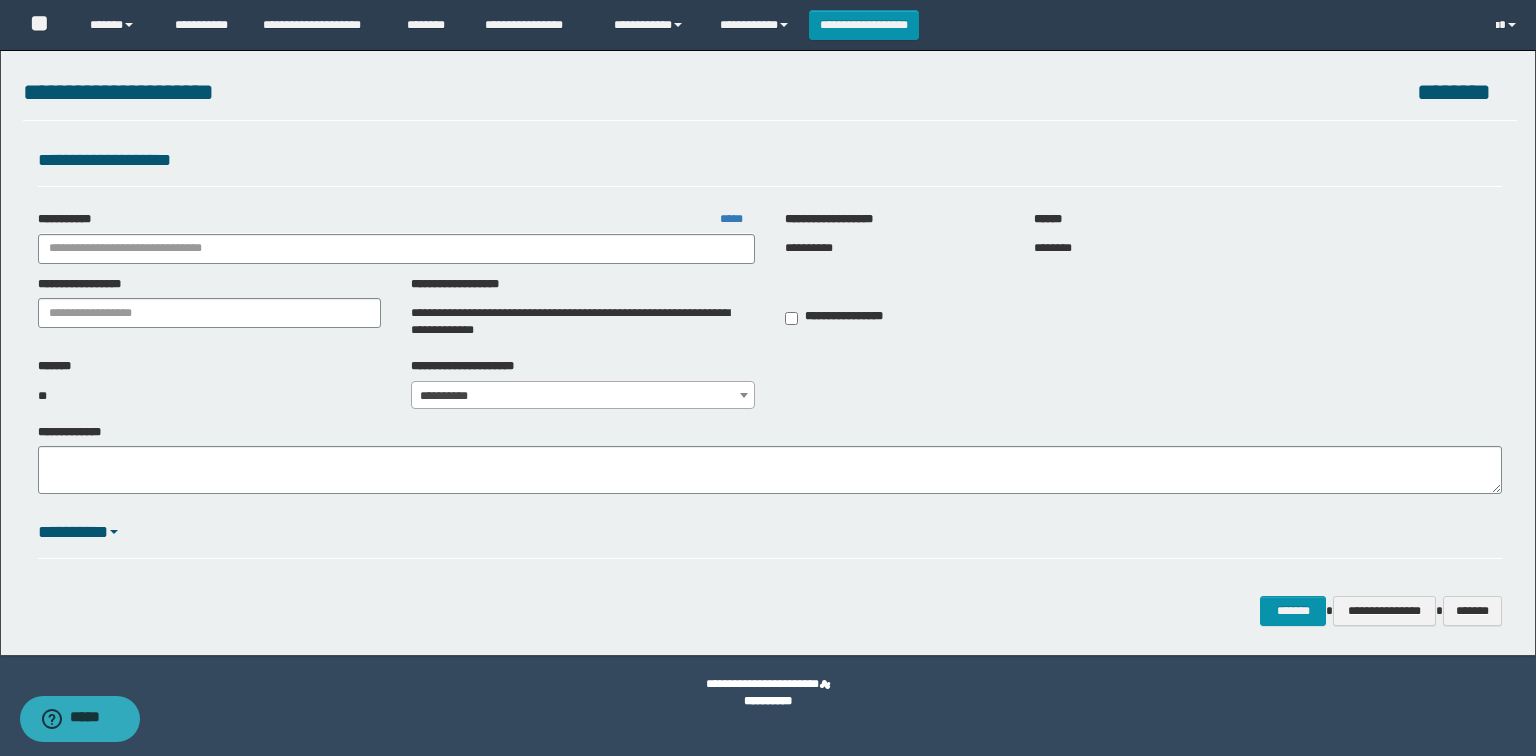 type on "**********" 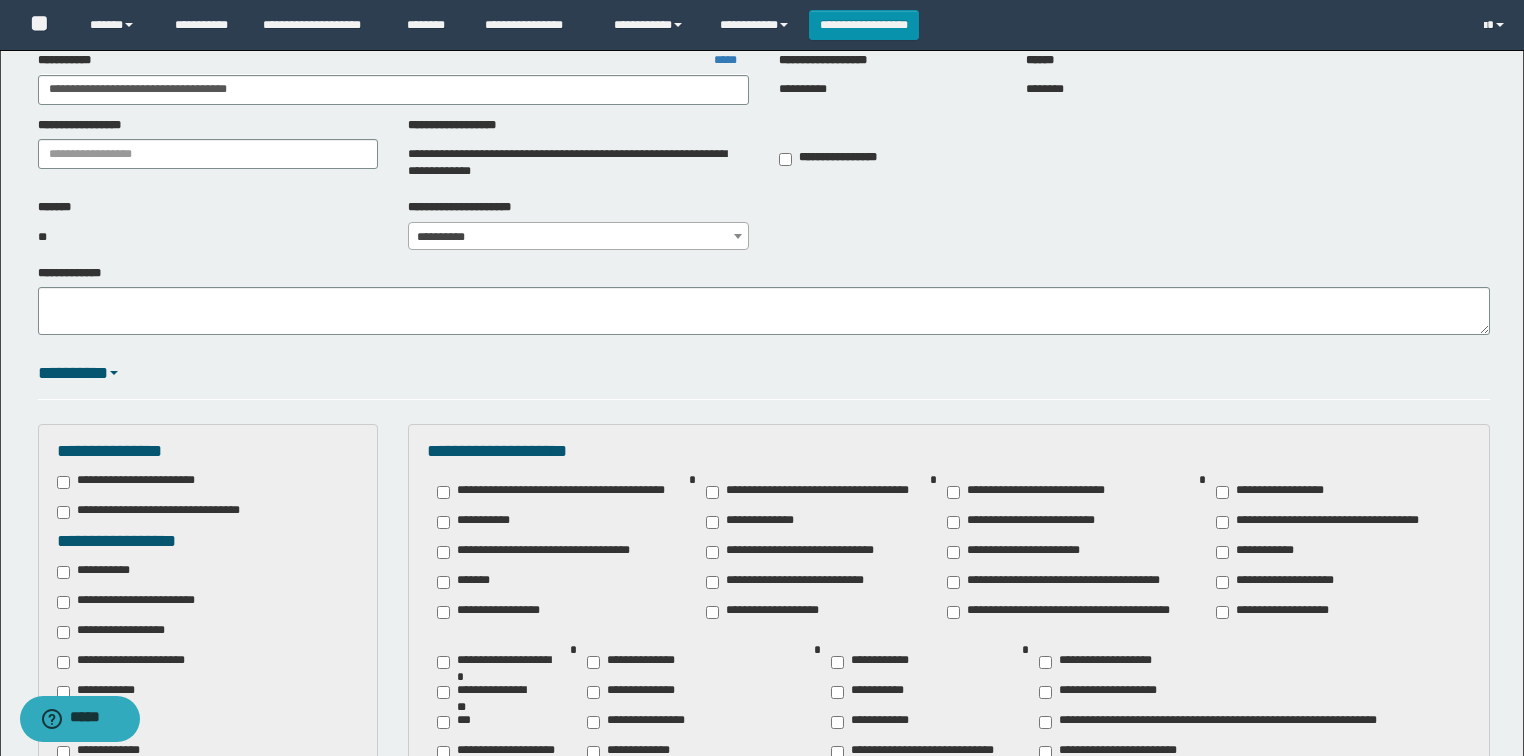 scroll, scrollTop: 400, scrollLeft: 0, axis: vertical 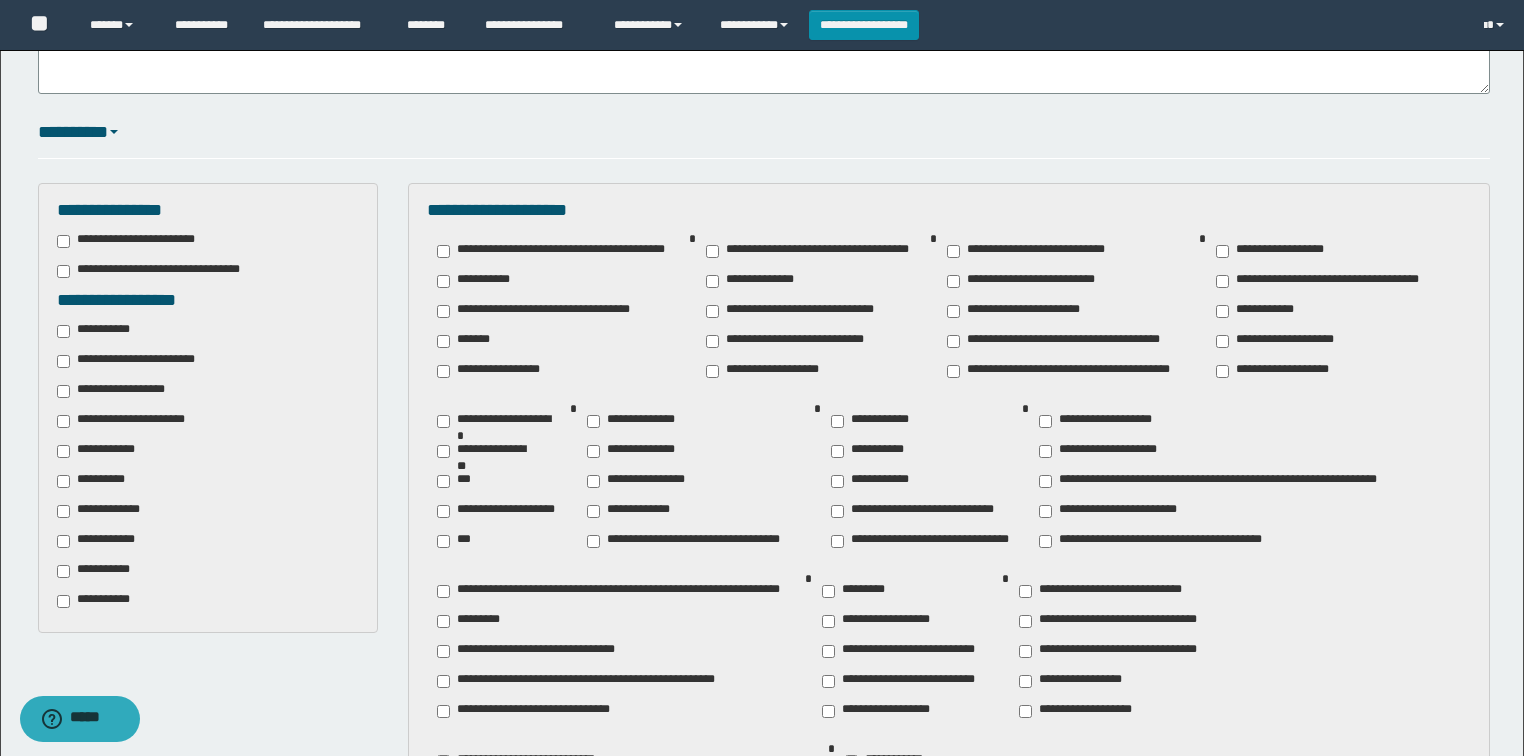 click on "**********" at bounding box center [137, 361] 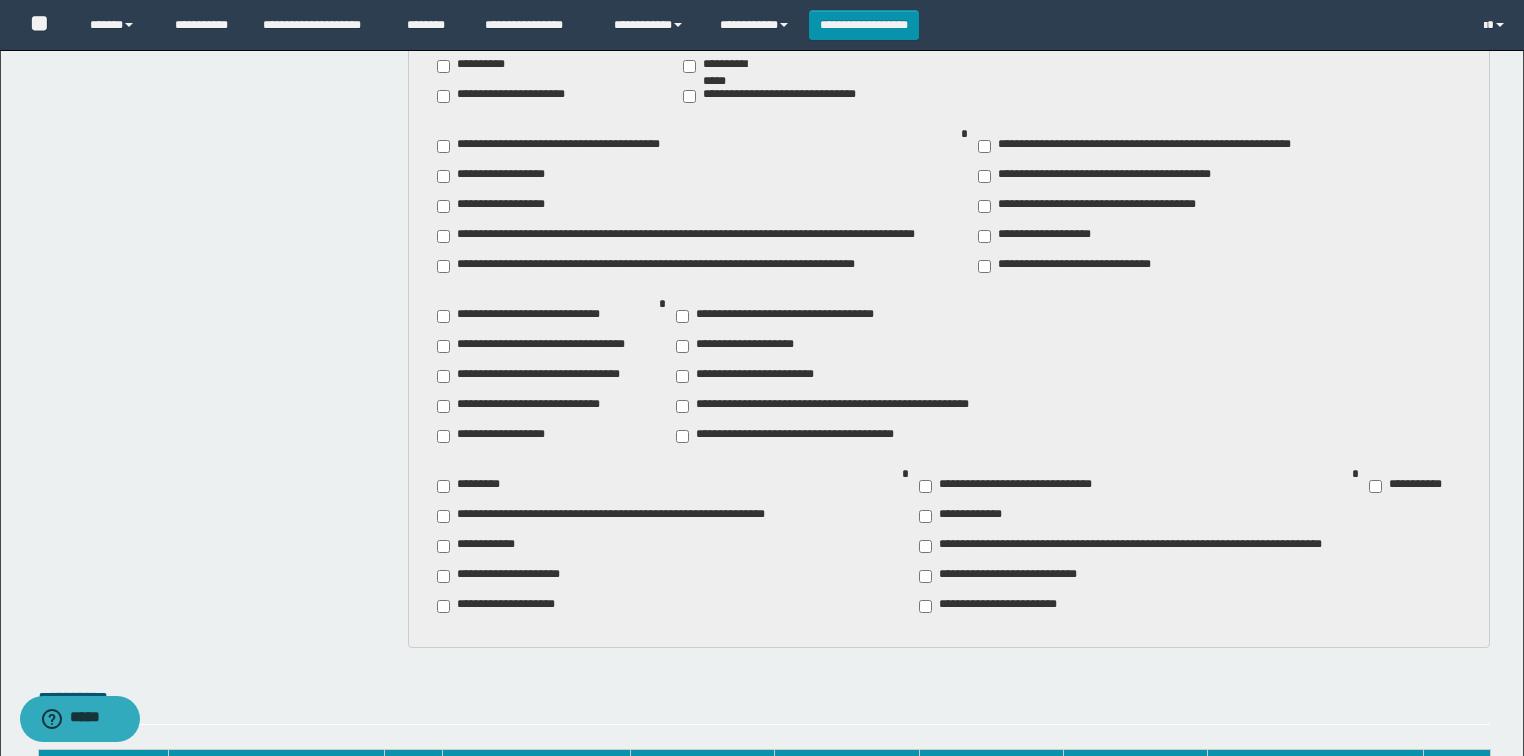 scroll, scrollTop: 2480, scrollLeft: 0, axis: vertical 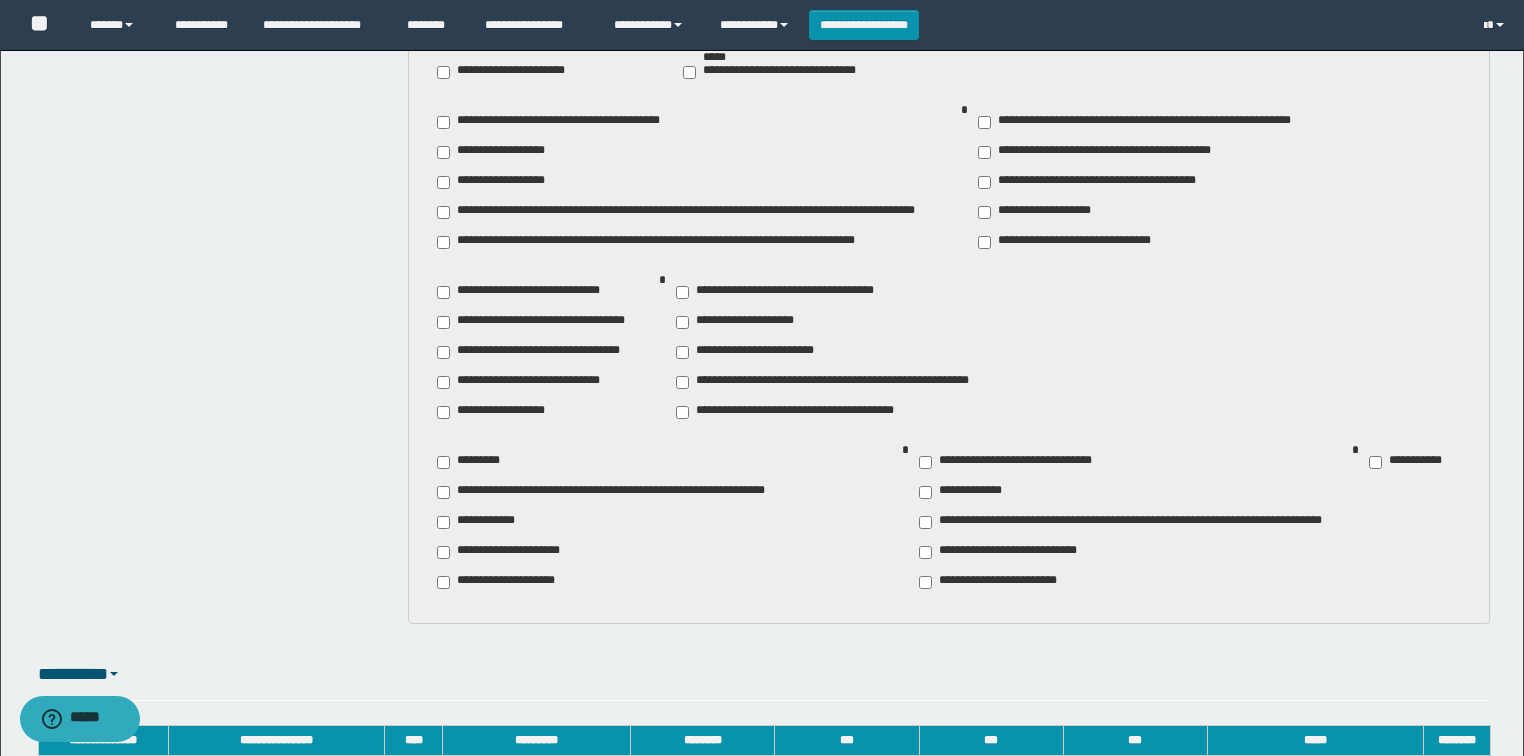 click on "**********" at bounding box center [546, 352] 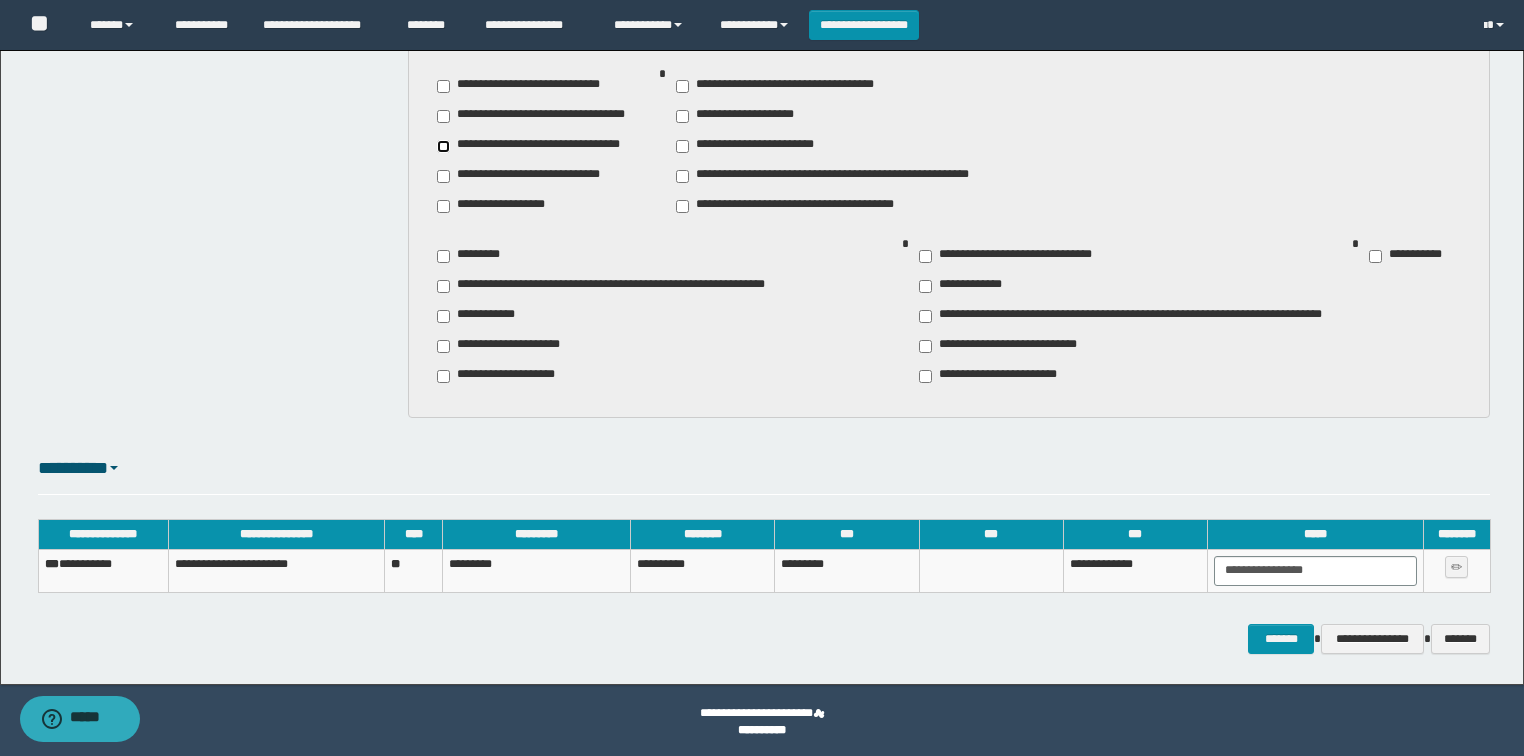 scroll, scrollTop: 2688, scrollLeft: 0, axis: vertical 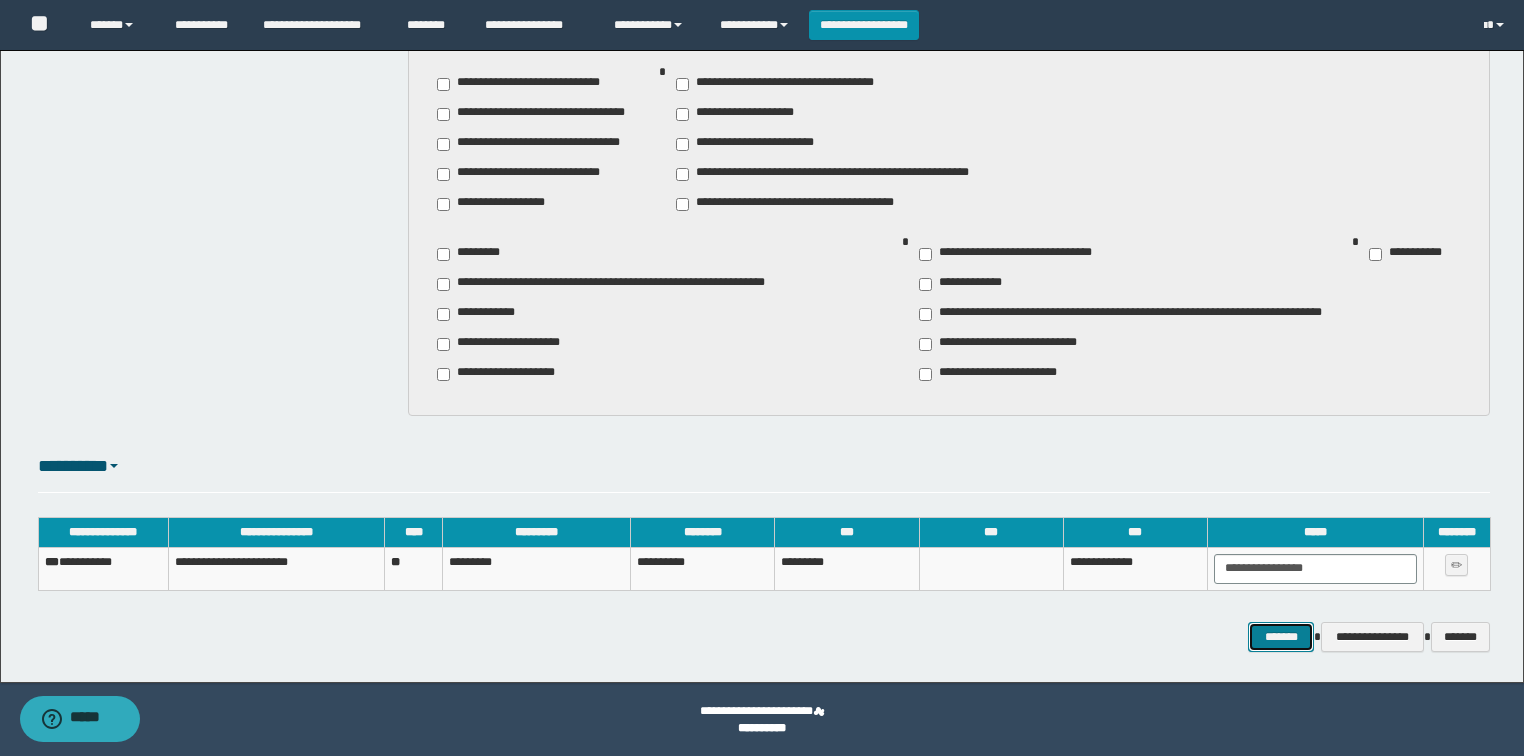 click on "*******" at bounding box center [1281, 637] 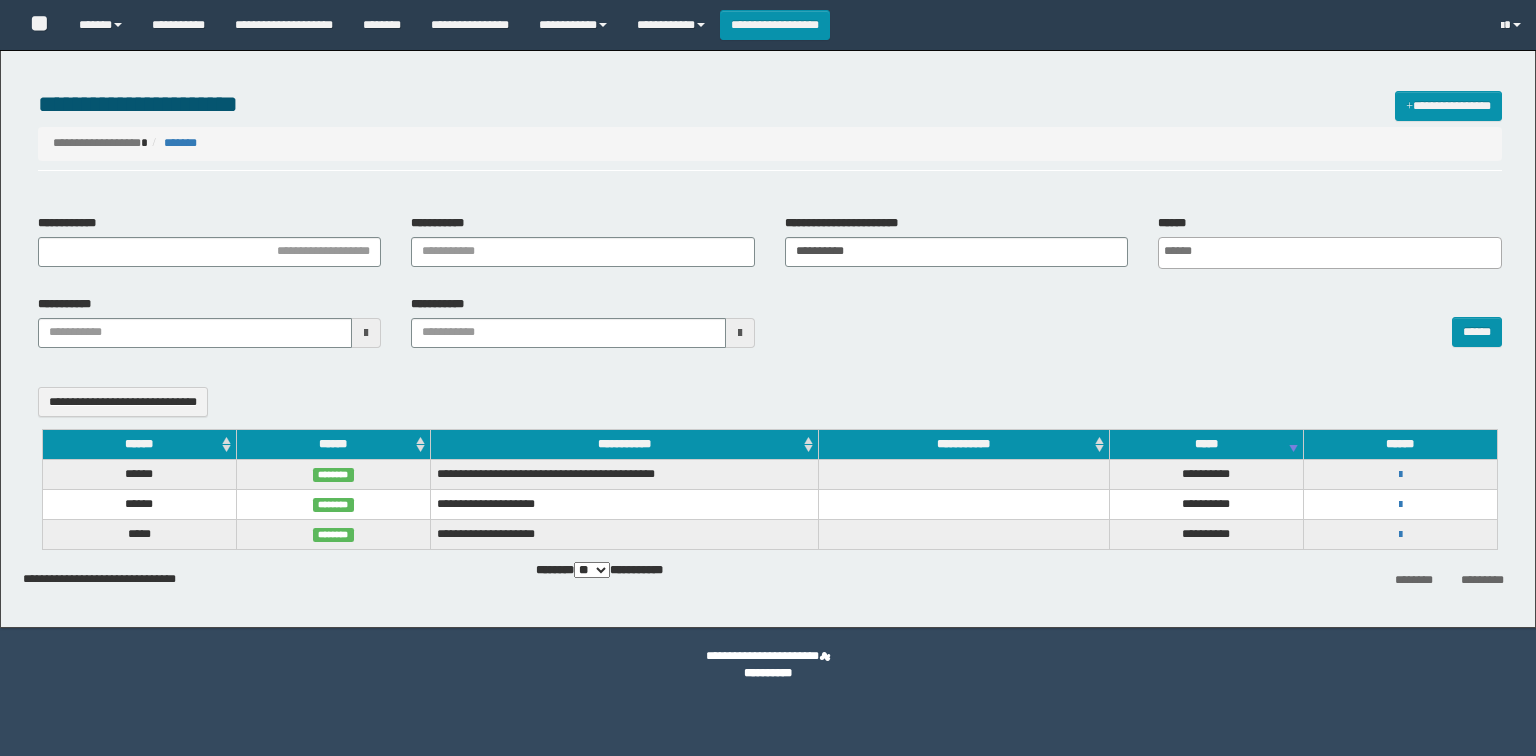 select 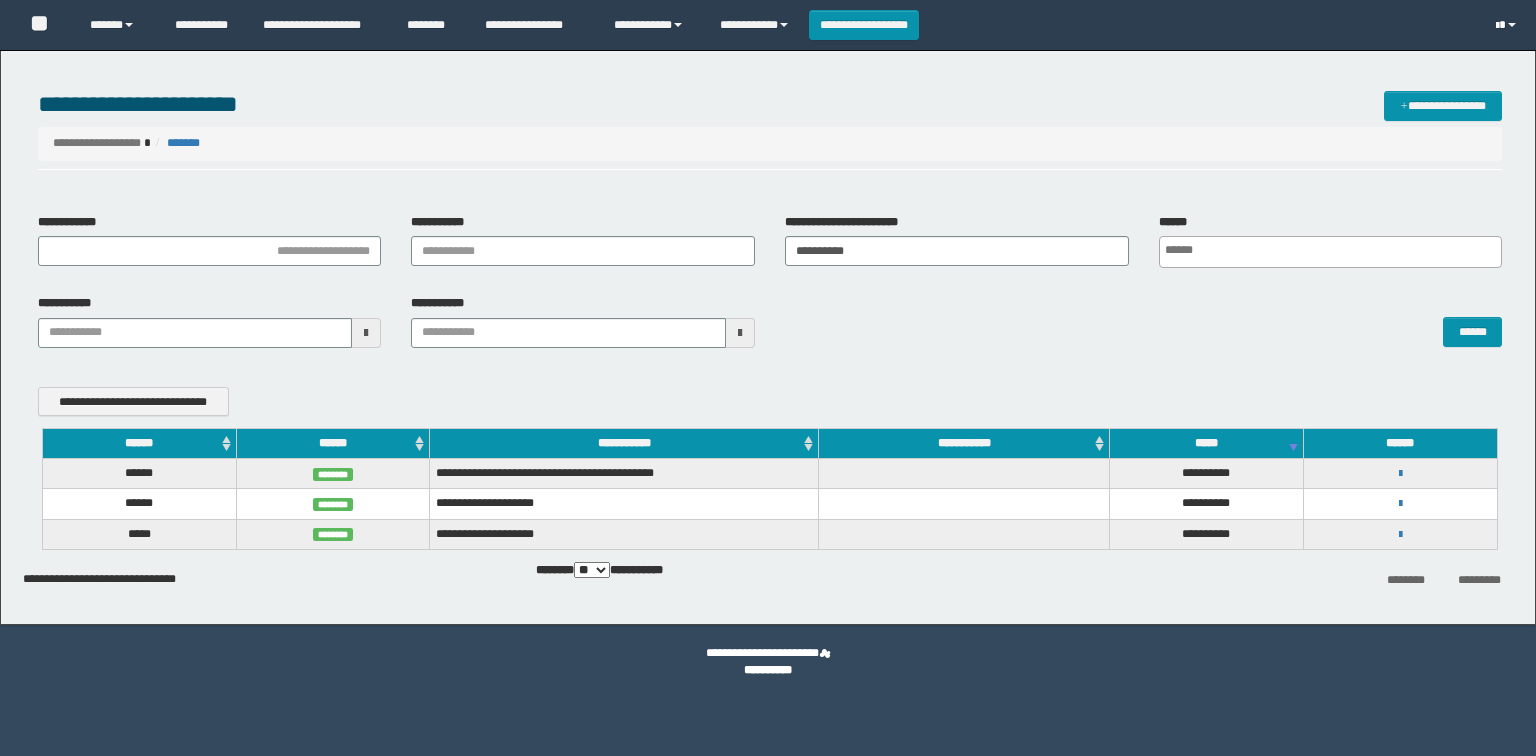 scroll, scrollTop: 0, scrollLeft: 0, axis: both 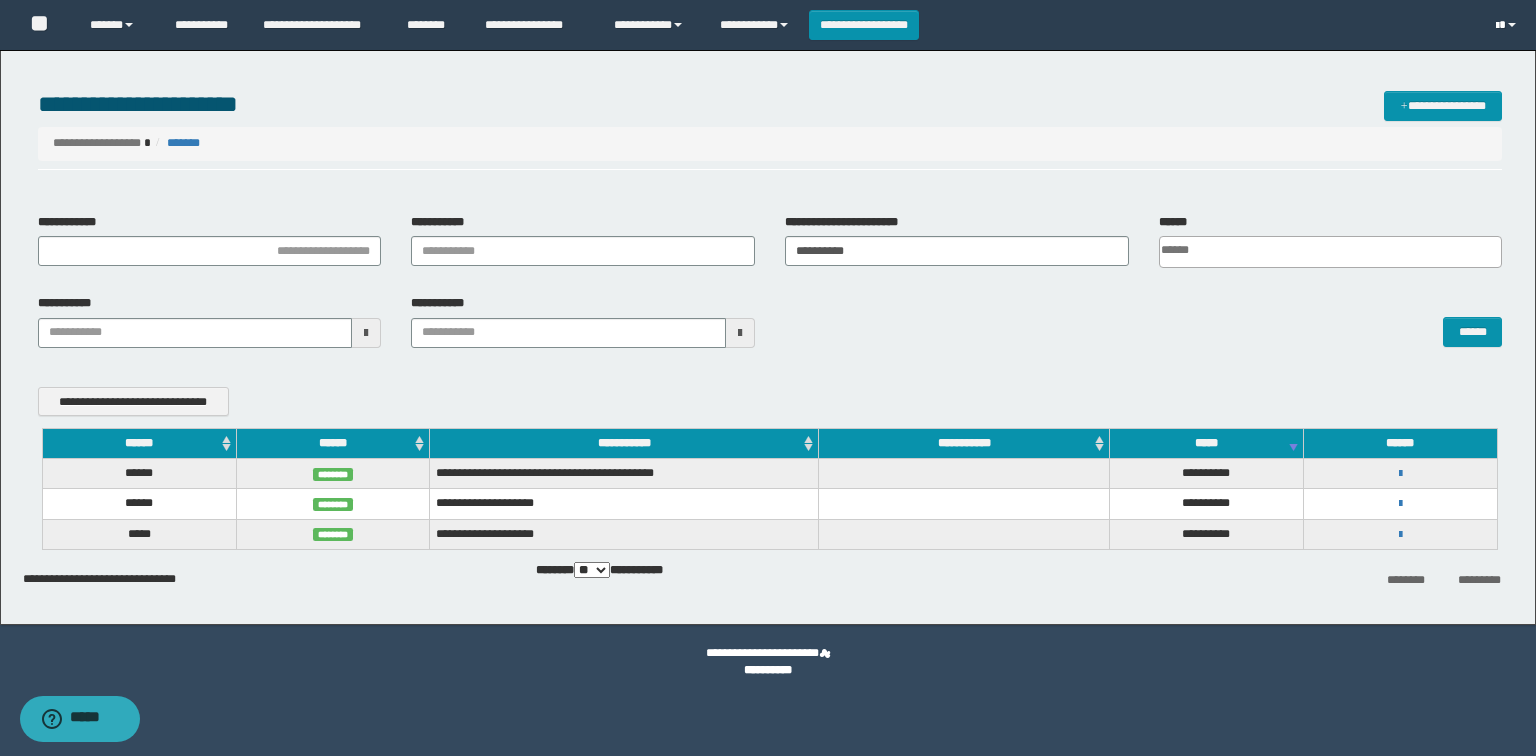 click at bounding box center [1497, 26] 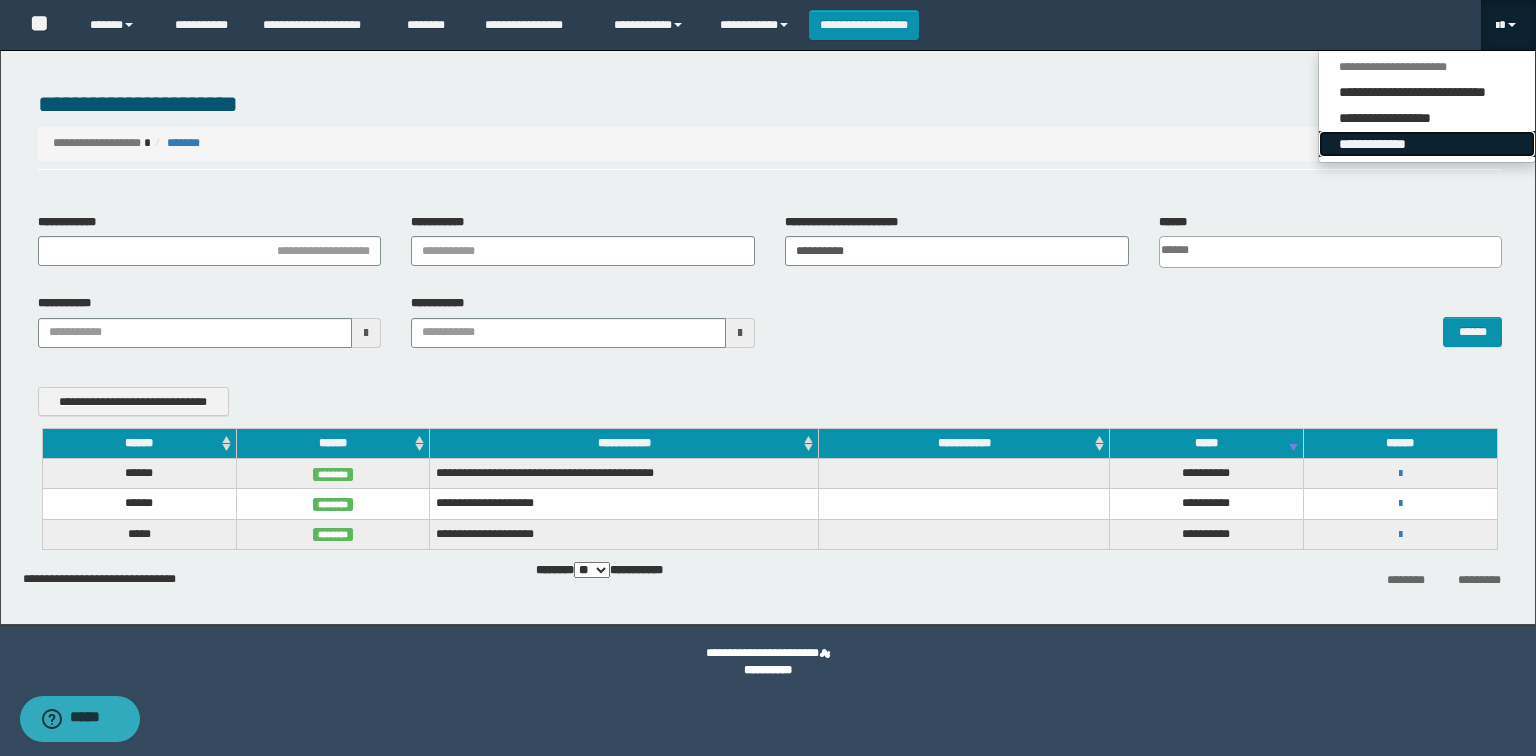 click on "**********" at bounding box center [1427, 144] 